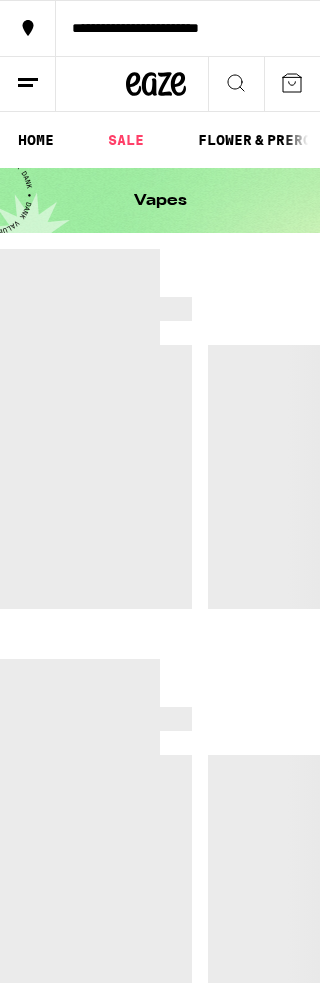 scroll, scrollTop: 0, scrollLeft: 0, axis: both 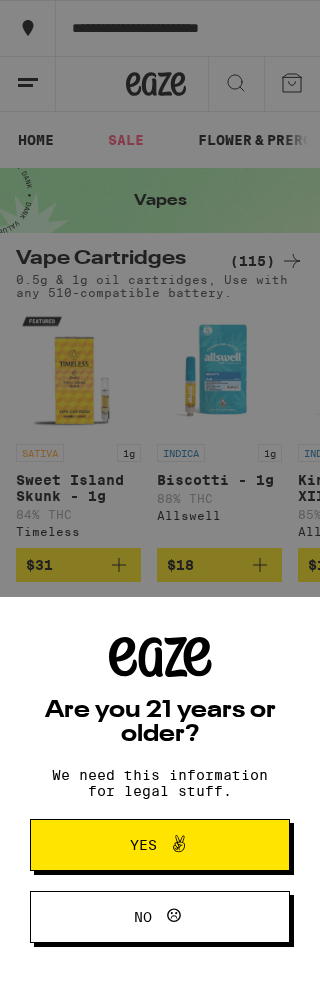 click on "Yes" at bounding box center (160, 845) 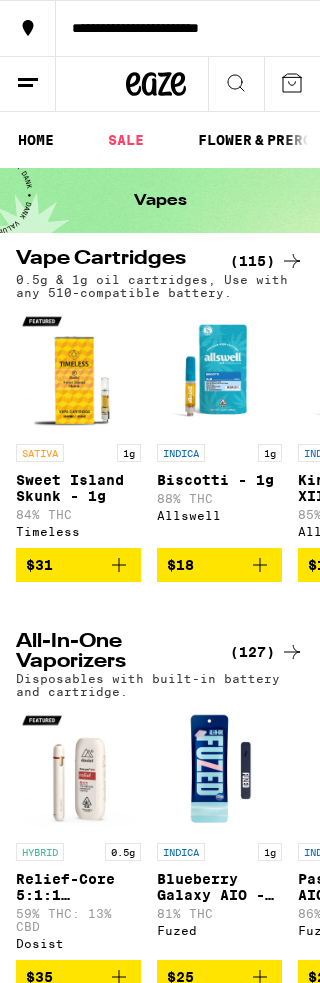 scroll, scrollTop: 0, scrollLeft: 0, axis: both 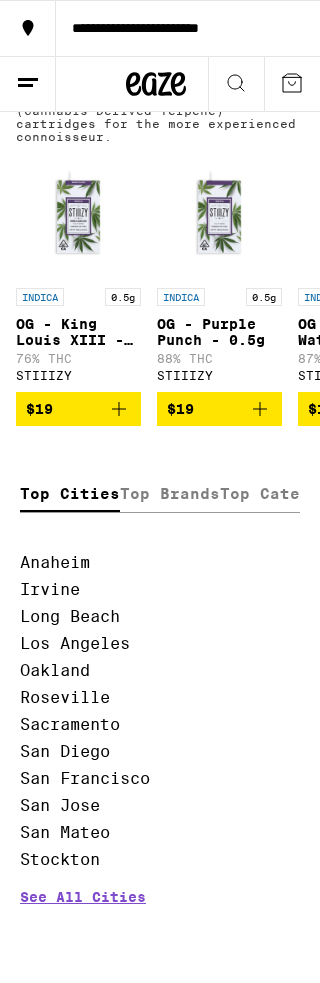 click on "Irvine" at bounding box center (50, 589) 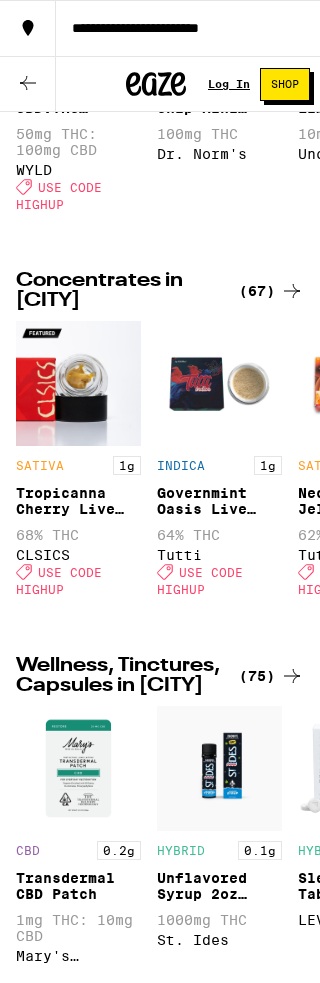 scroll, scrollTop: 0, scrollLeft: 0, axis: both 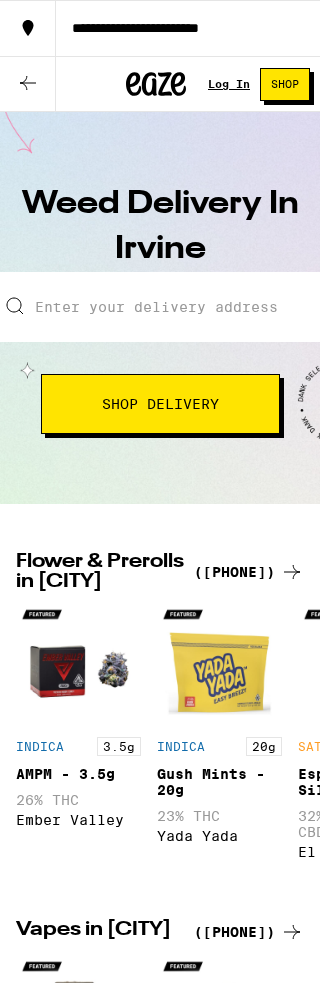 click on "Shop Delivery" at bounding box center [160, 404] 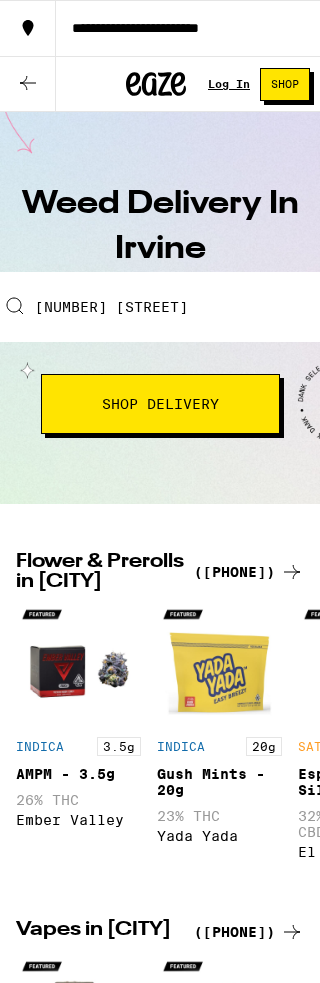 click on "Shop Delivery" at bounding box center (160, 404) 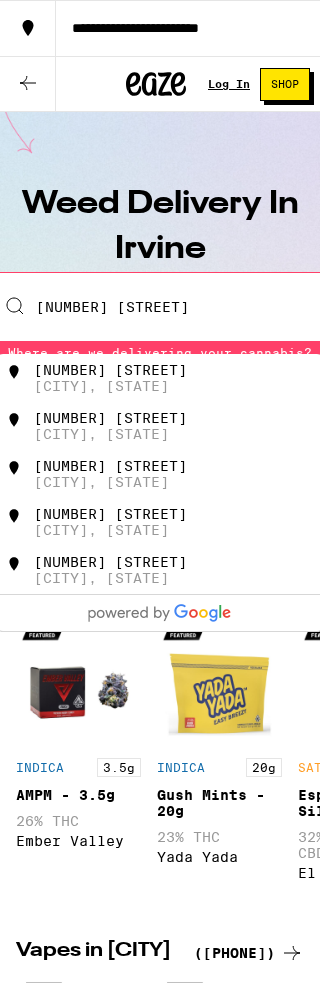 click on "[NUMBER] [STREET], [CITY], [STATE]" at bounding box center (188, 378) 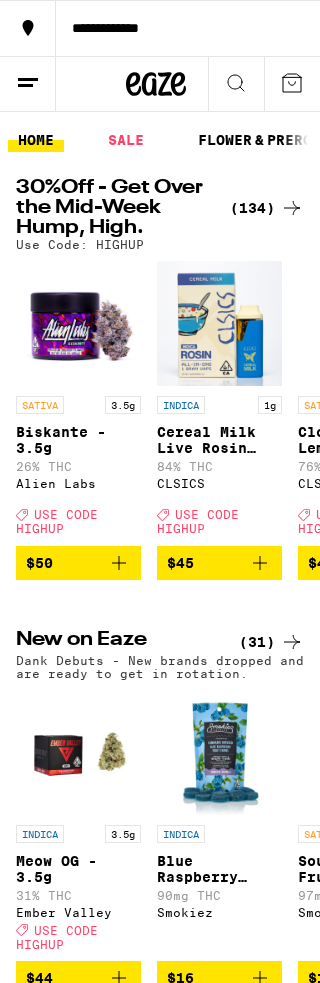 scroll, scrollTop: 0, scrollLeft: 0, axis: both 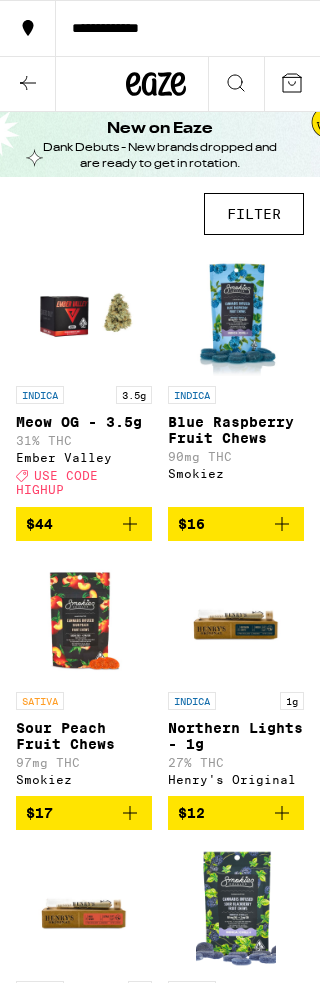 click 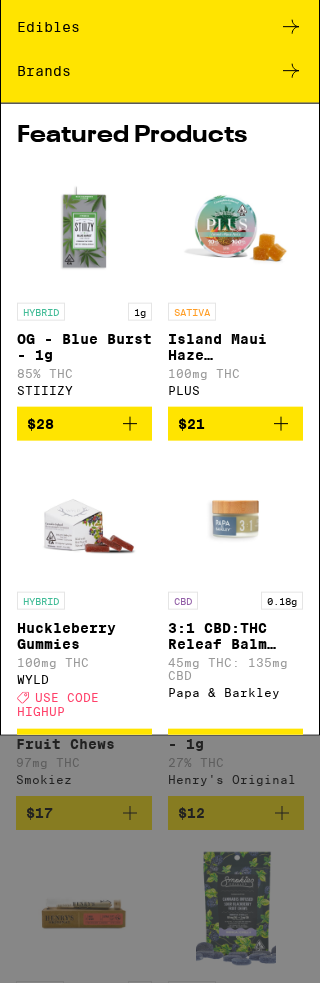 click on "Vapes" at bounding box center [160, 230] 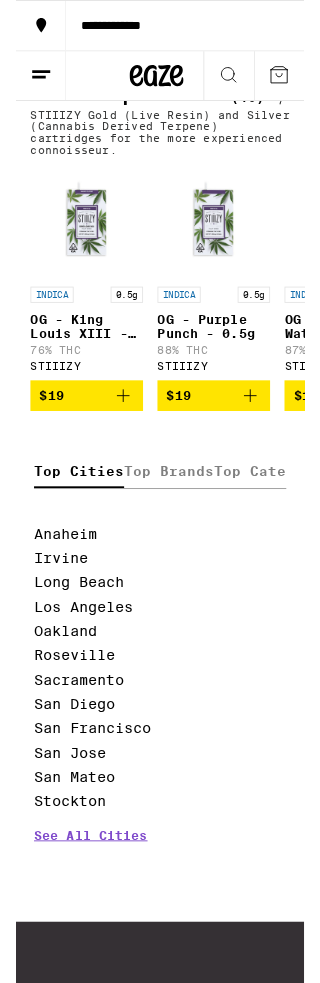 scroll, scrollTop: 1477, scrollLeft: 0, axis: vertical 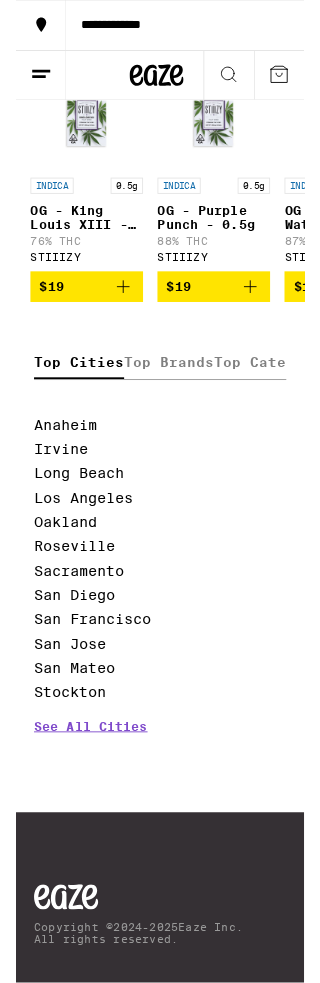 click on "See All Cities" at bounding box center [83, 835] 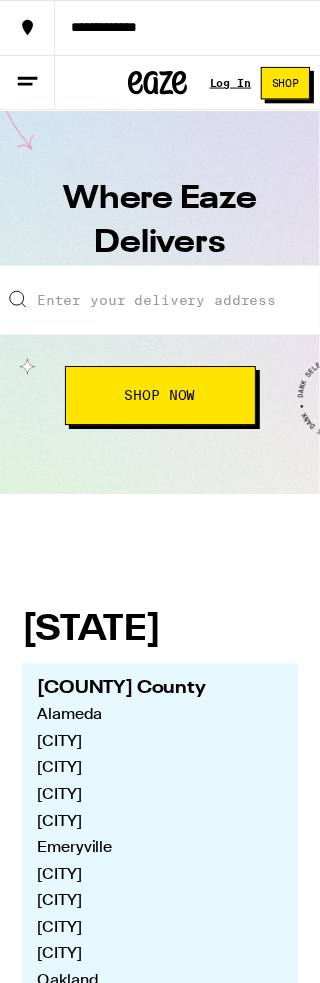 scroll, scrollTop: 0, scrollLeft: 0, axis: both 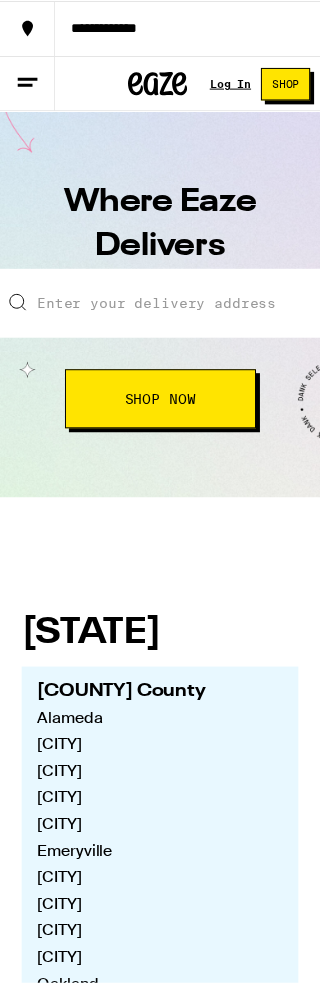 click at bounding box center [163, 307] 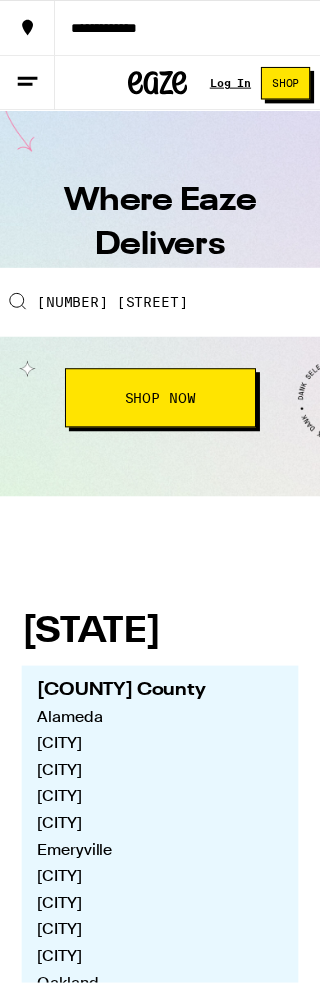click on "Shop Now" at bounding box center (163, 404) 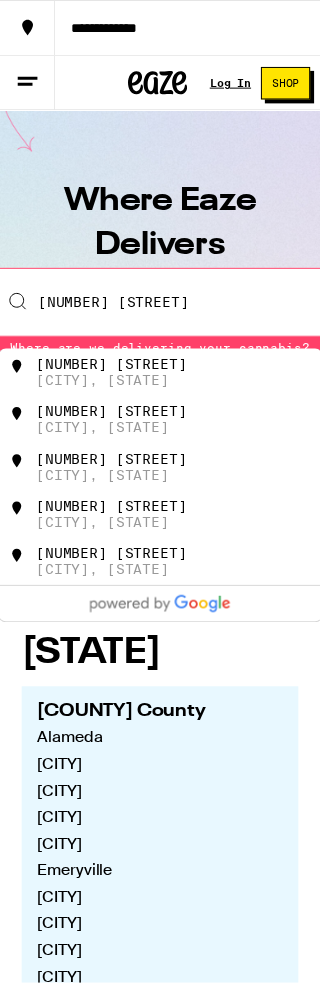 click on "[CITY], [STATE]" at bounding box center [104, 386] 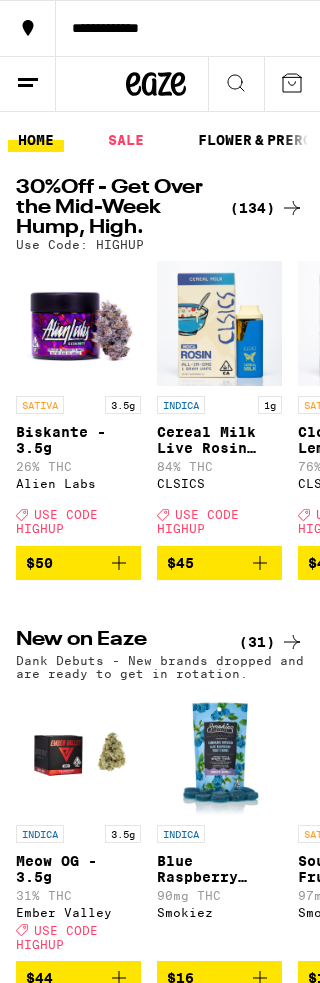 scroll, scrollTop: 0, scrollLeft: 0, axis: both 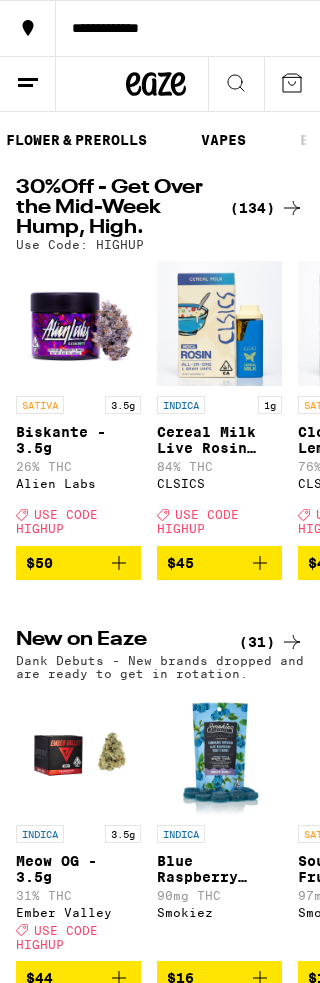 click on "VAPES" at bounding box center [223, 140] 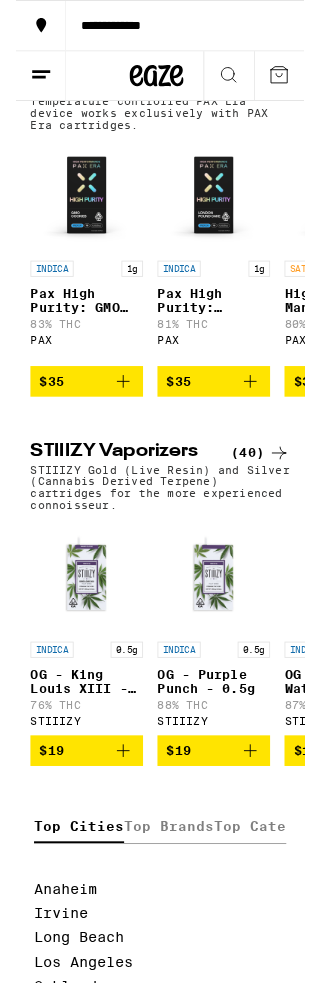 scroll, scrollTop: 961, scrollLeft: 0, axis: vertical 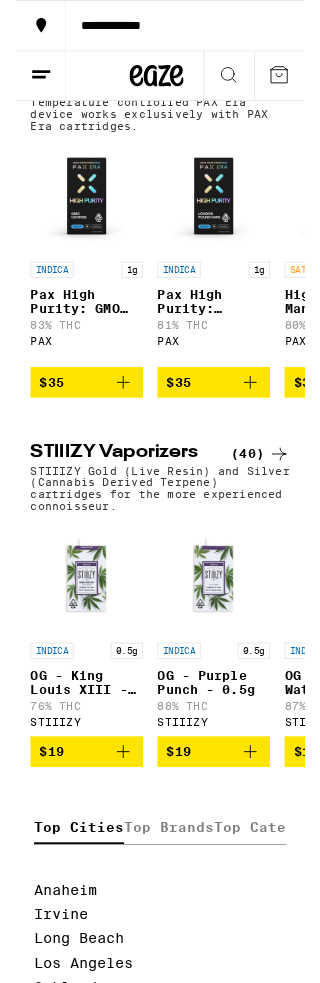 click 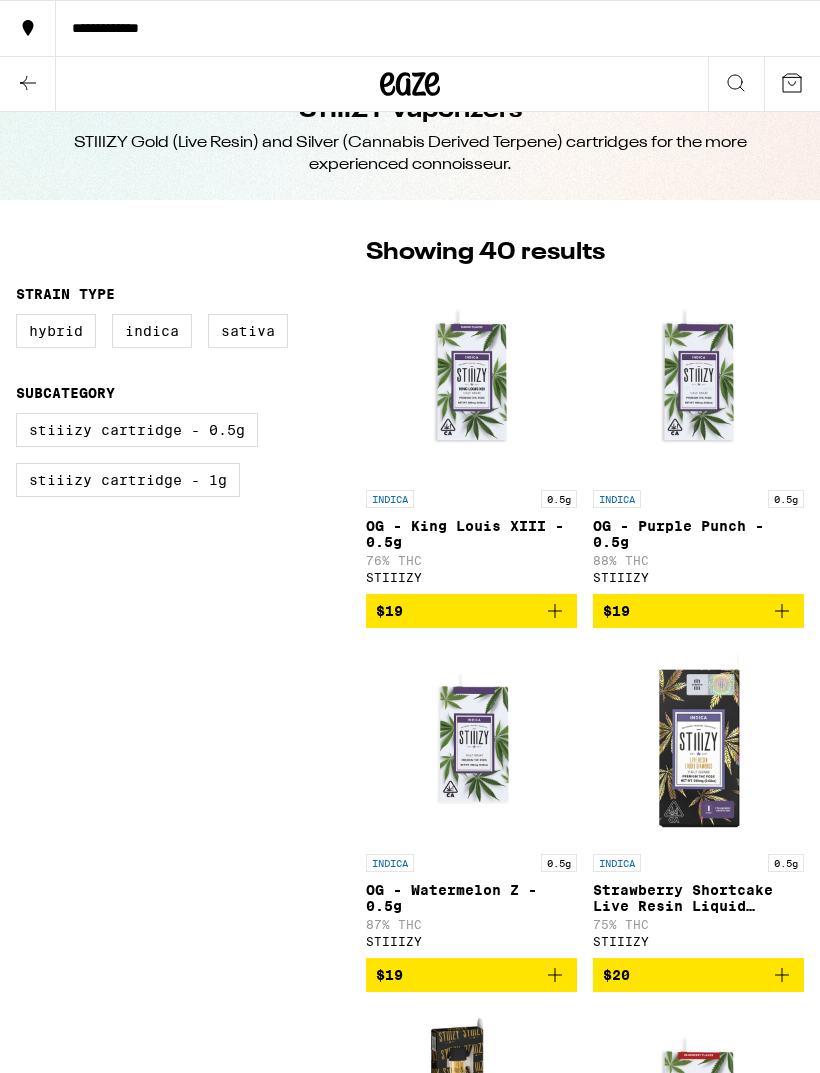 scroll, scrollTop: 0, scrollLeft: 0, axis: both 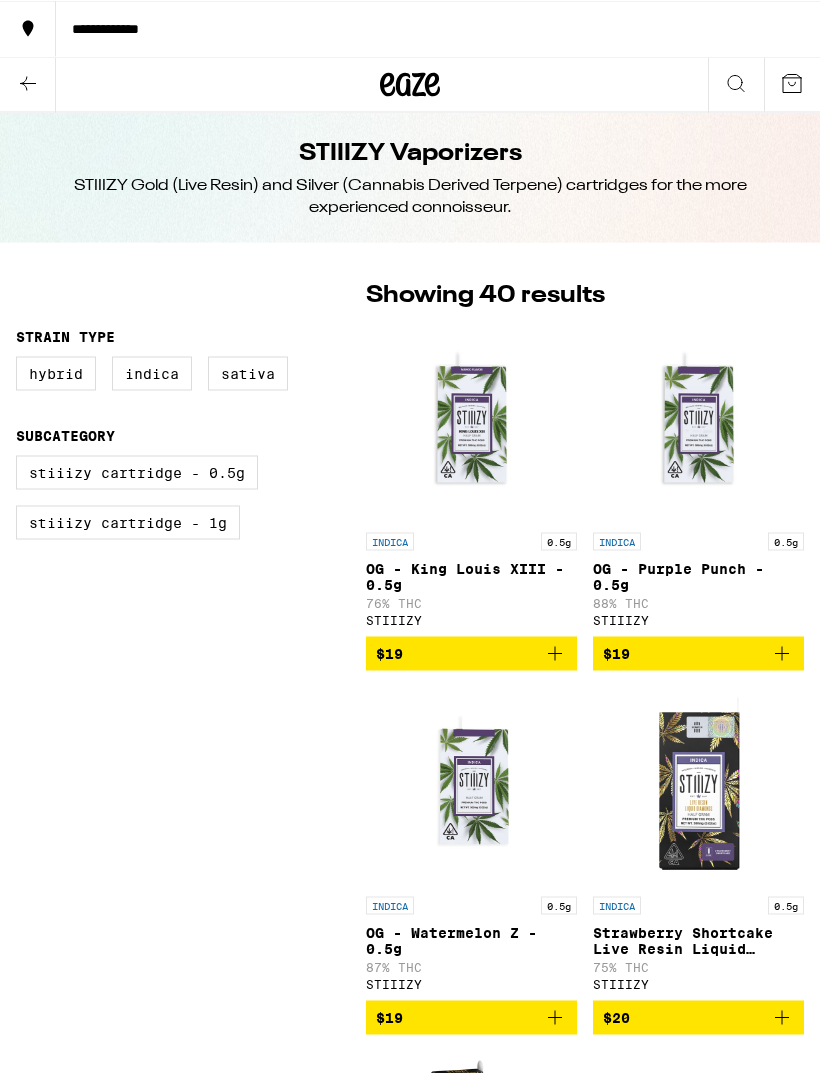 click on "STIIIZY Cartridge - 1g" at bounding box center [128, 522] 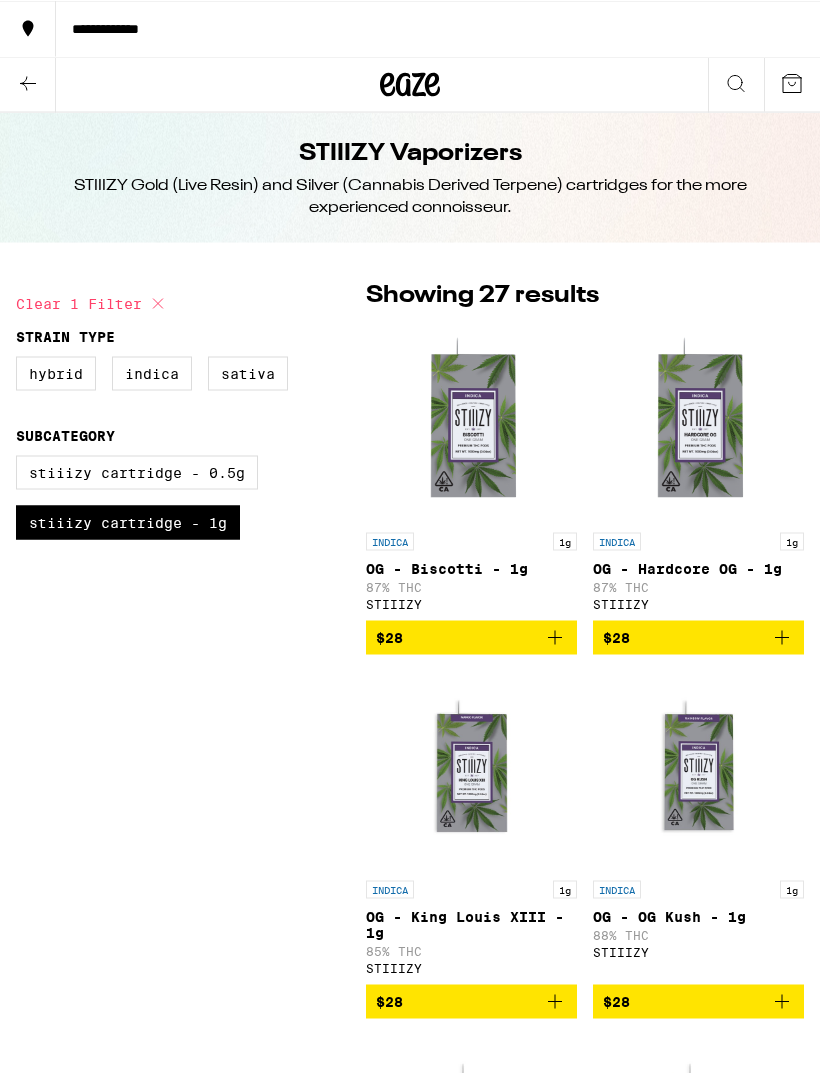 click on "Sativa" at bounding box center (248, 373) 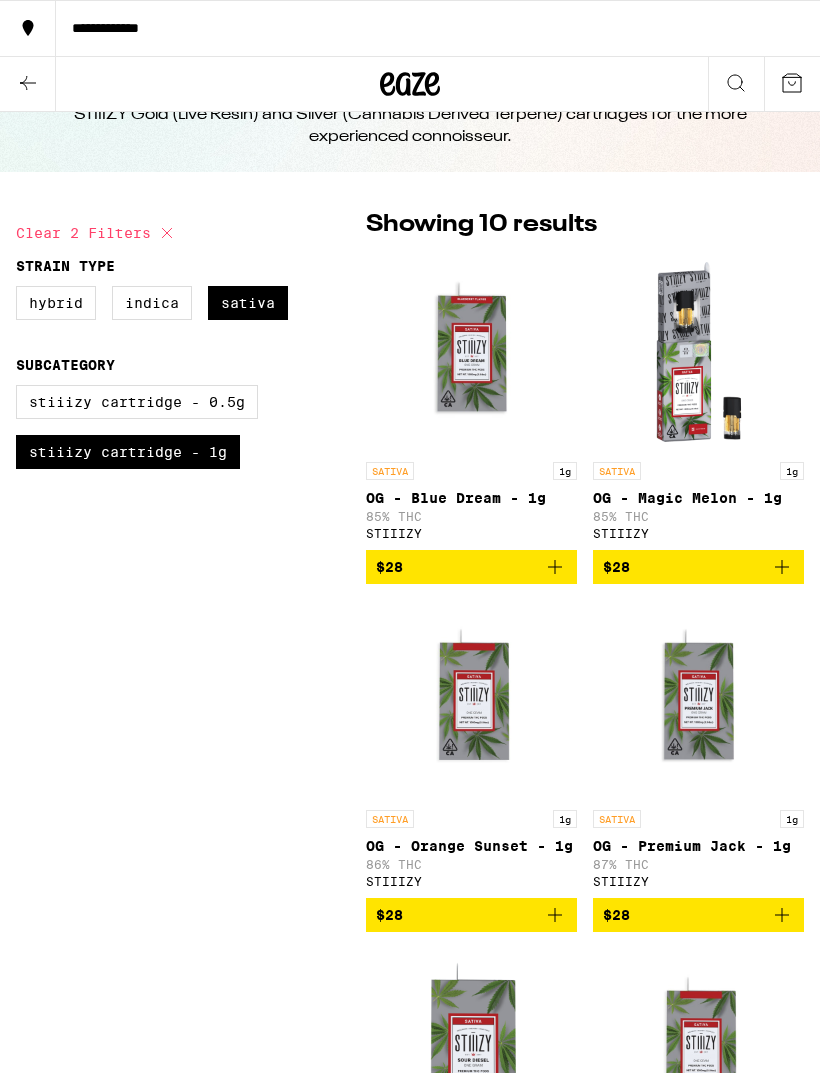 scroll, scrollTop: 0, scrollLeft: 0, axis: both 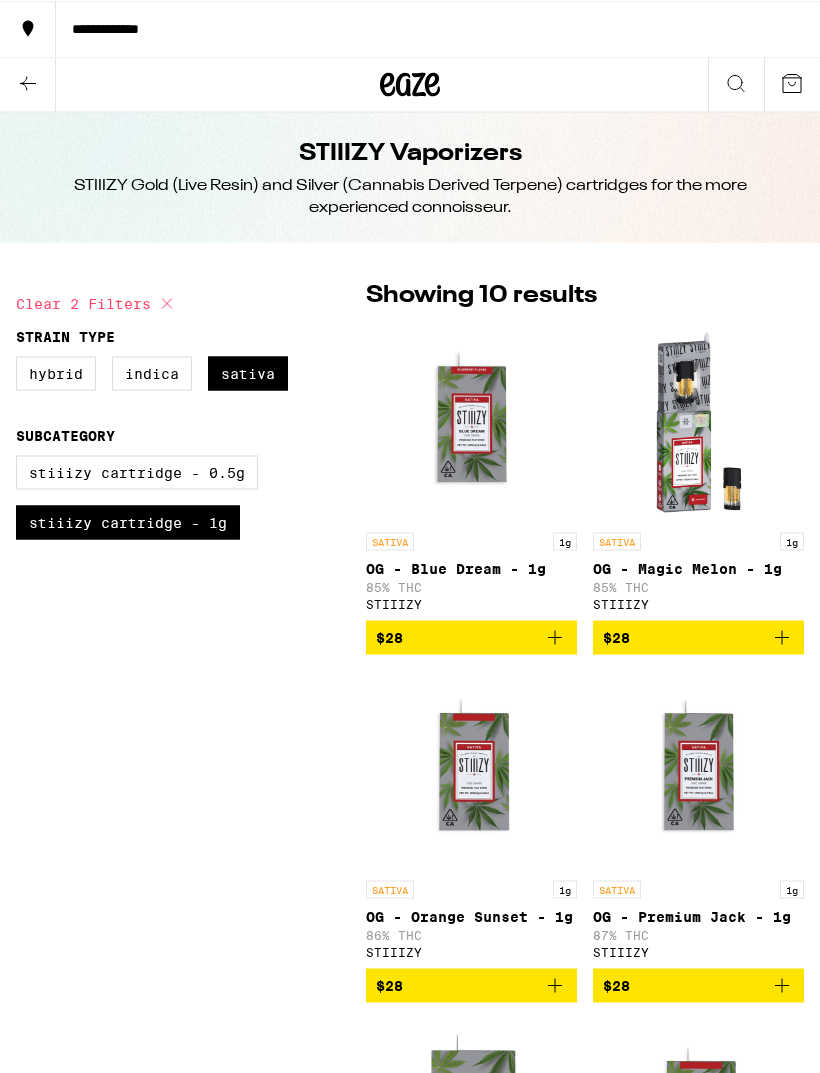 checkbox on "false" 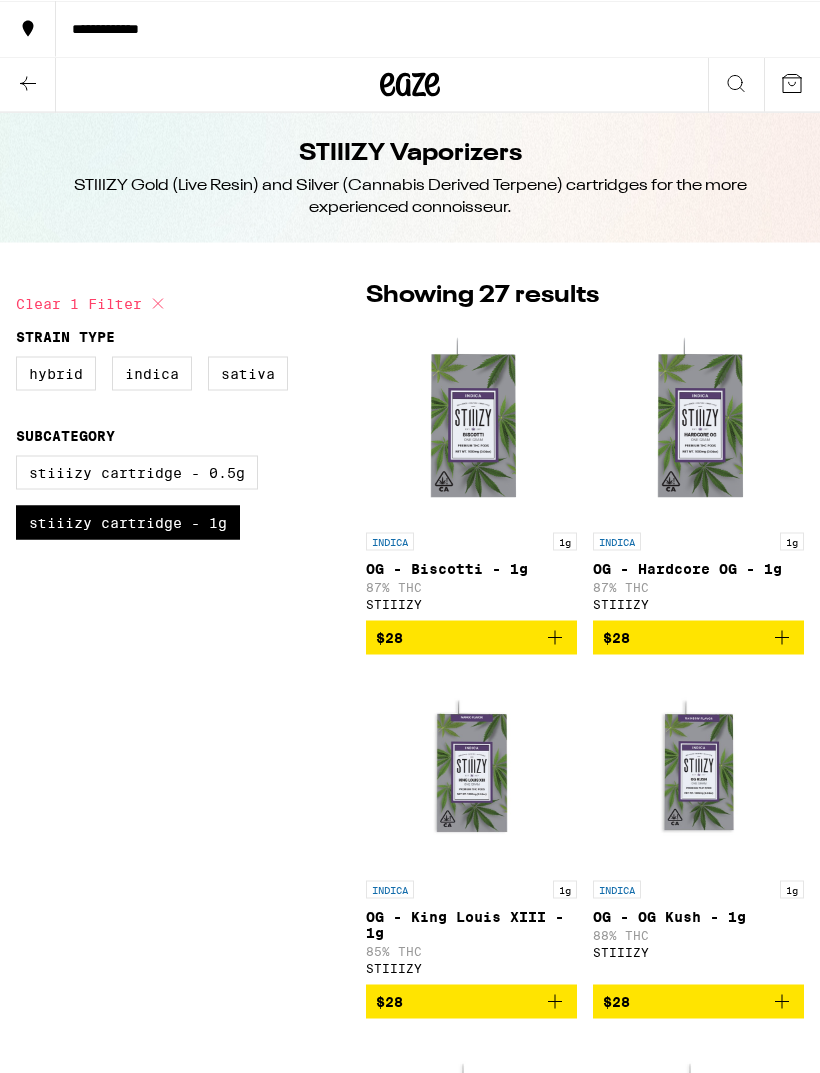 checkbox on "false" 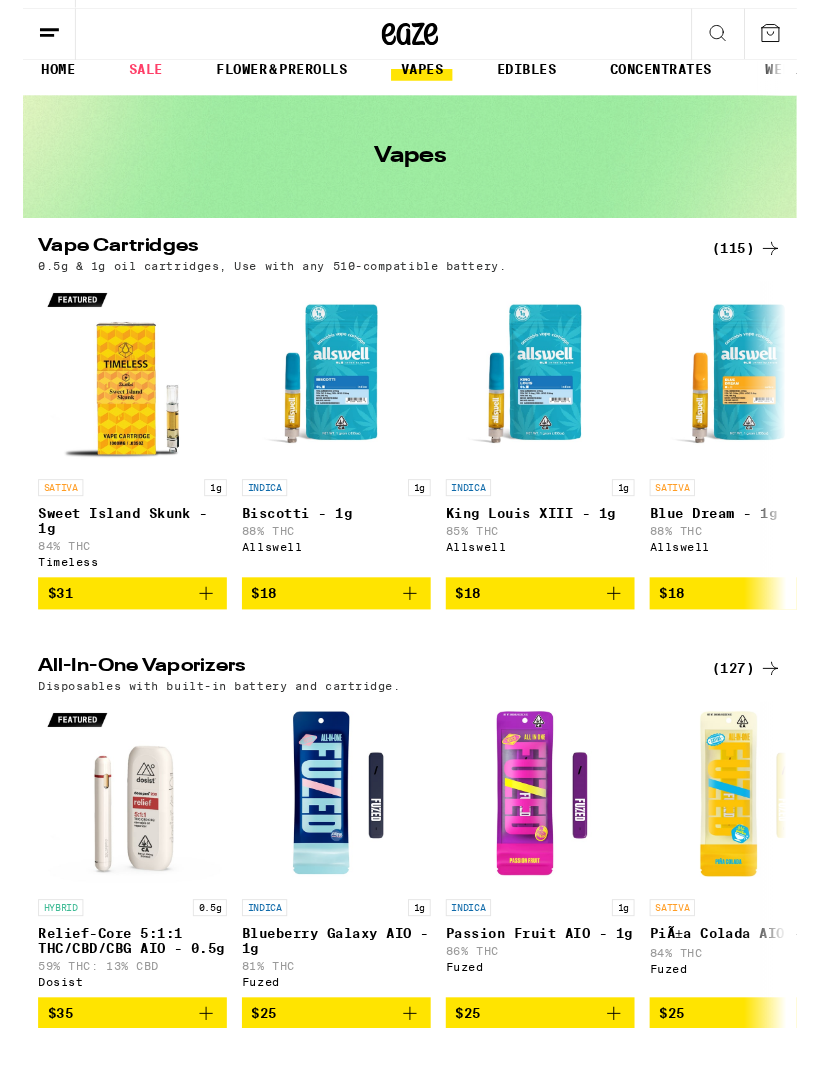 scroll, scrollTop: 26, scrollLeft: 0, axis: vertical 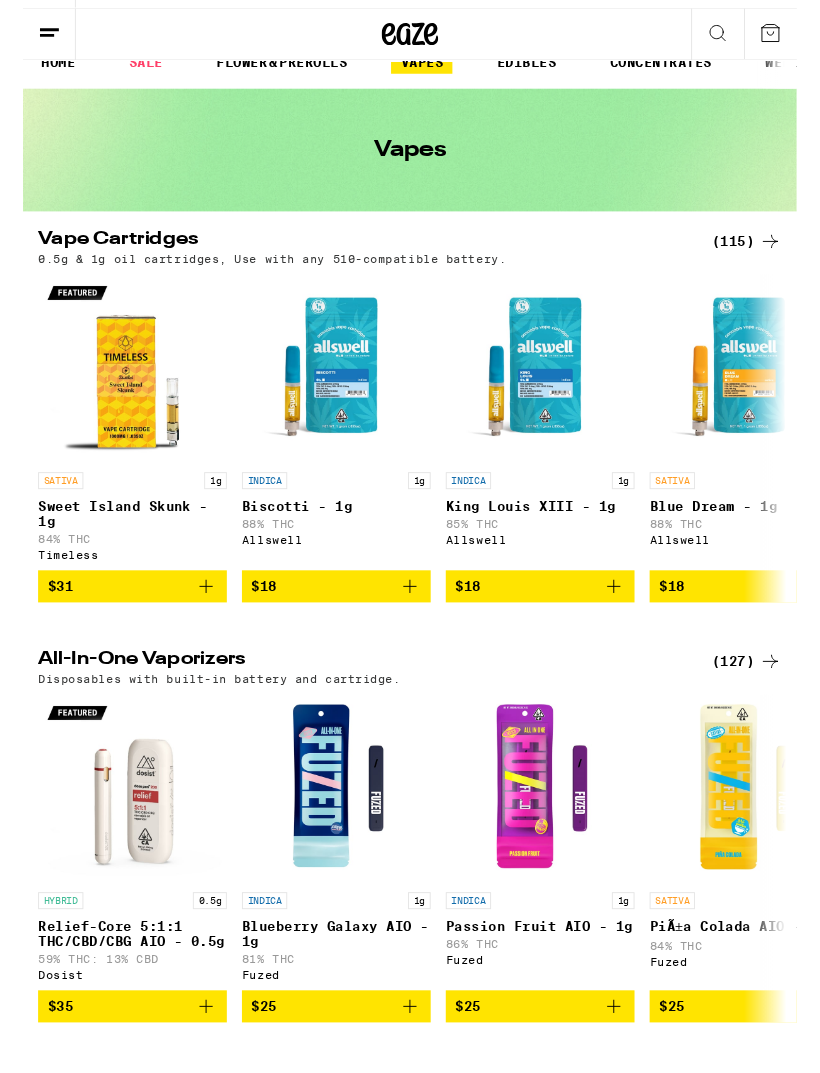 click on "(127)" at bounding box center [767, 749] 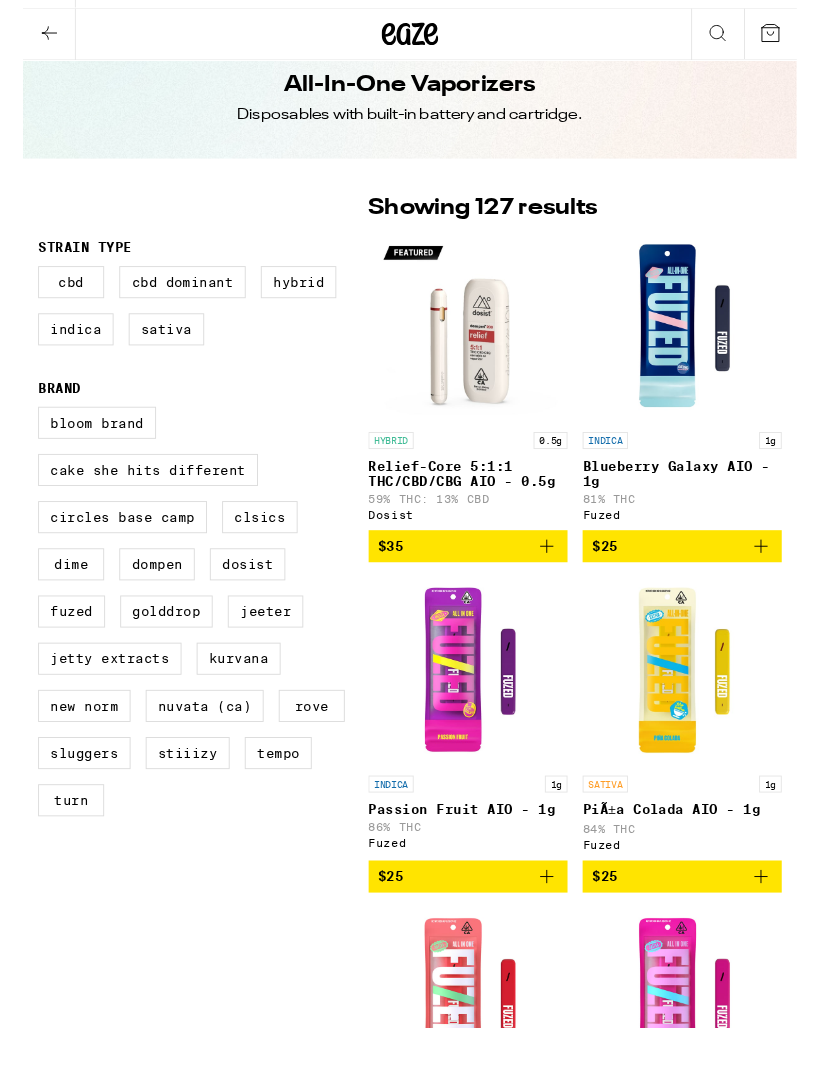 scroll, scrollTop: 0, scrollLeft: 0, axis: both 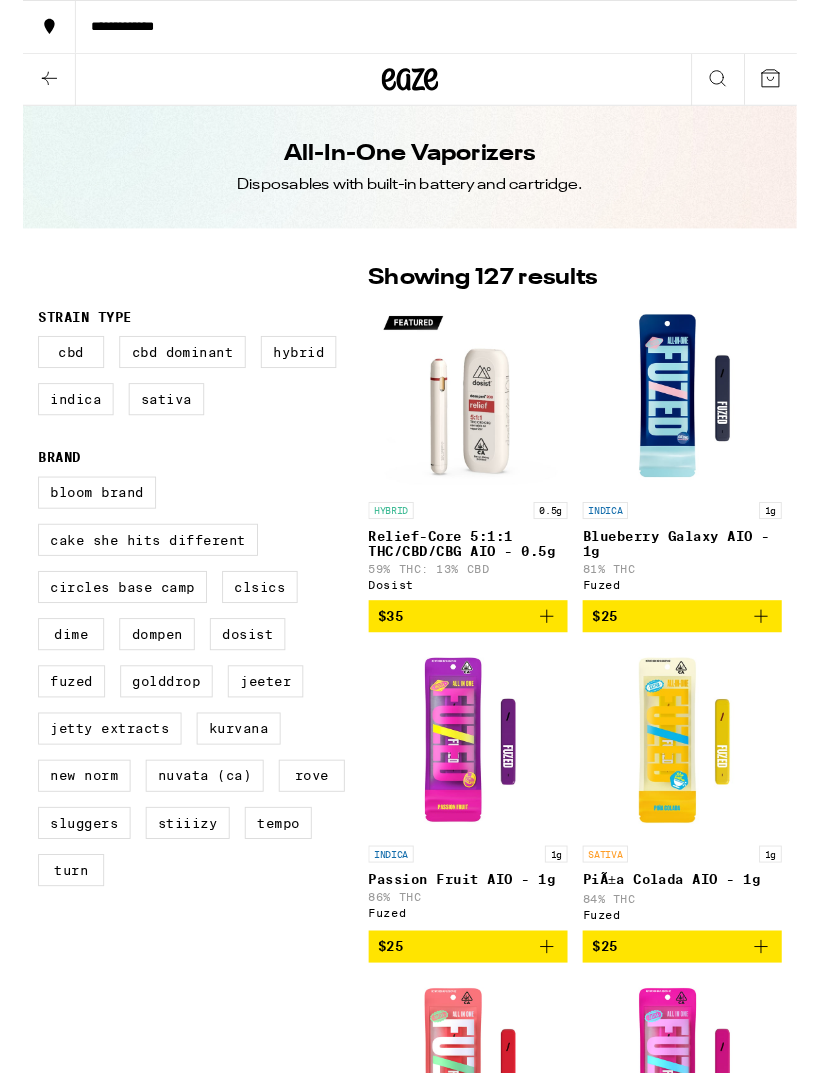 click on "Cake She Hits Different" at bounding box center (132, 572) 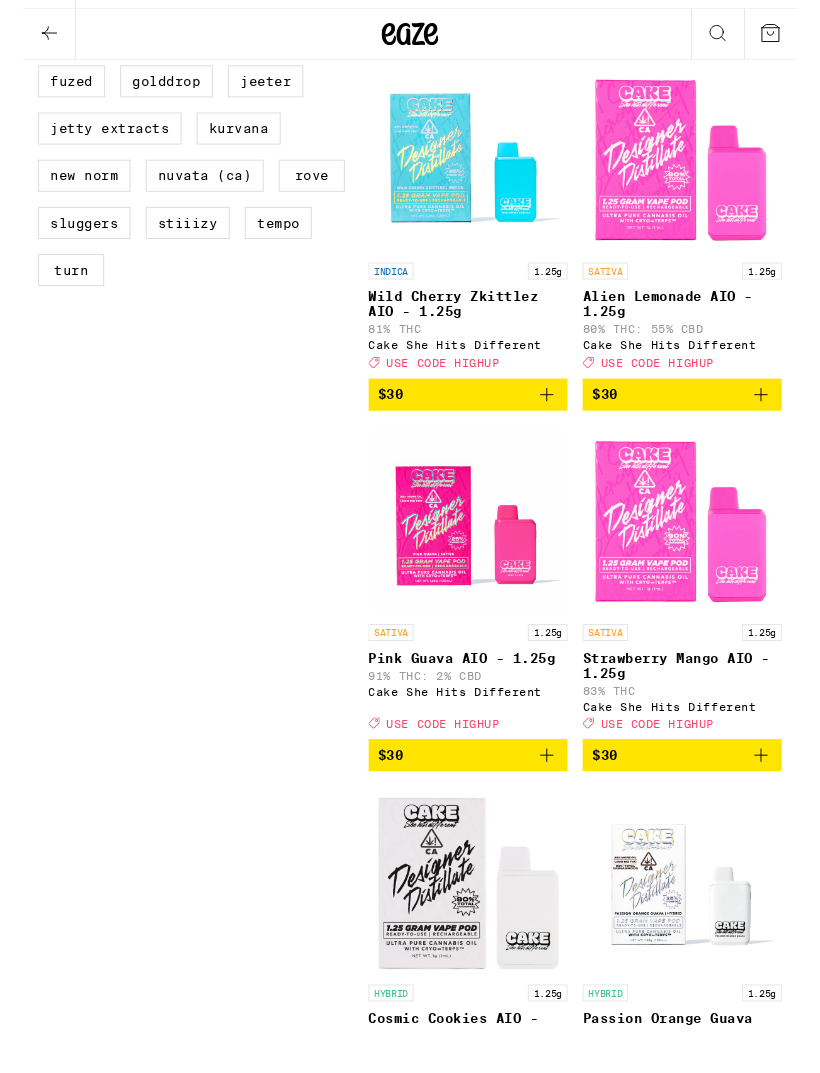 scroll, scrollTop: 618, scrollLeft: 0, axis: vertical 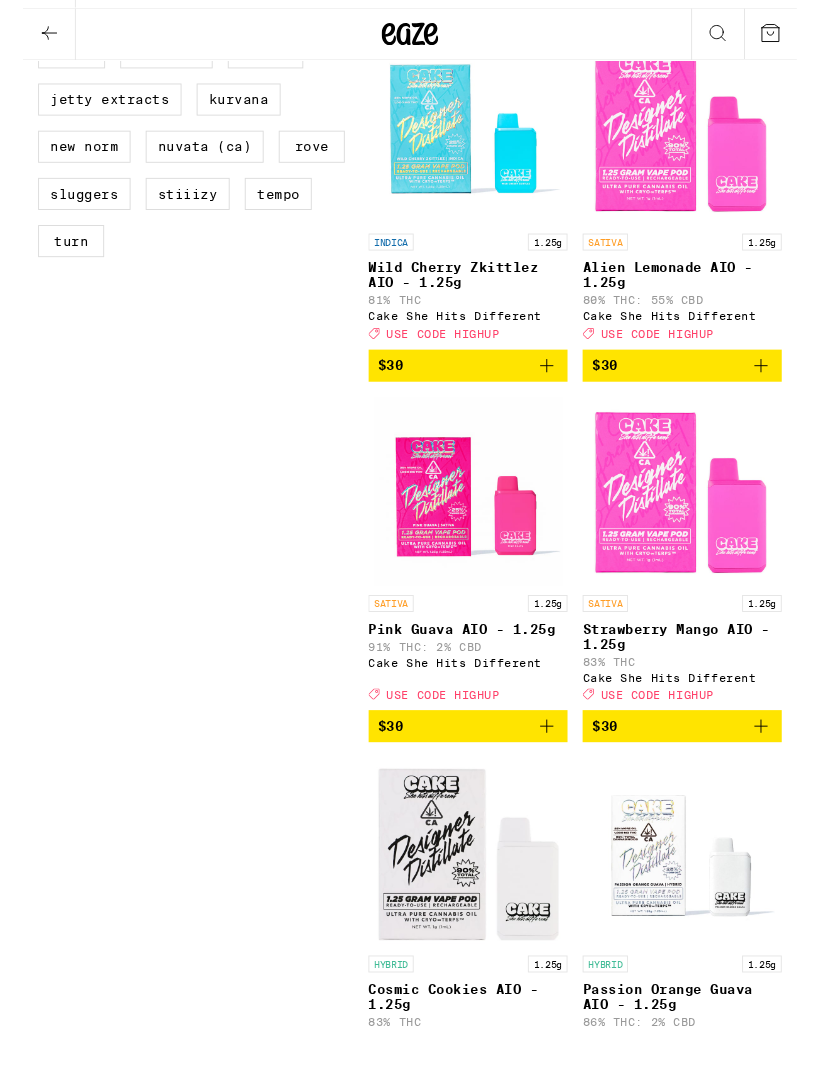 click 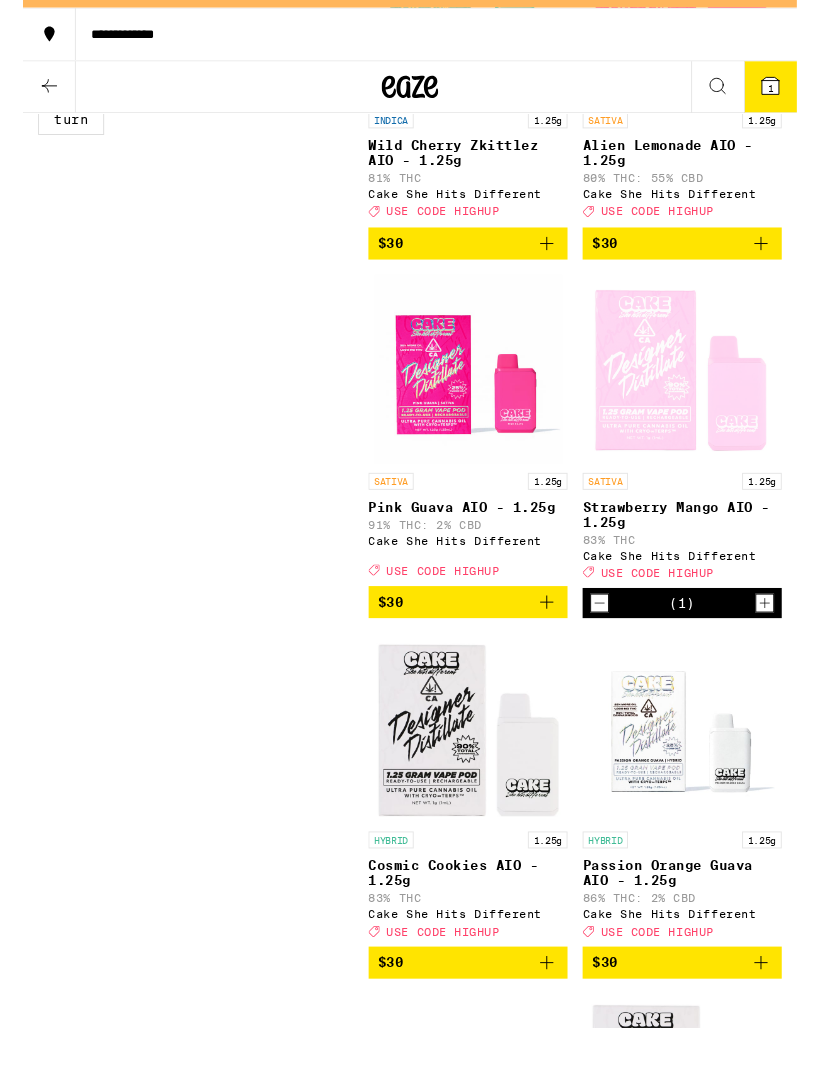 scroll, scrollTop: 863, scrollLeft: 0, axis: vertical 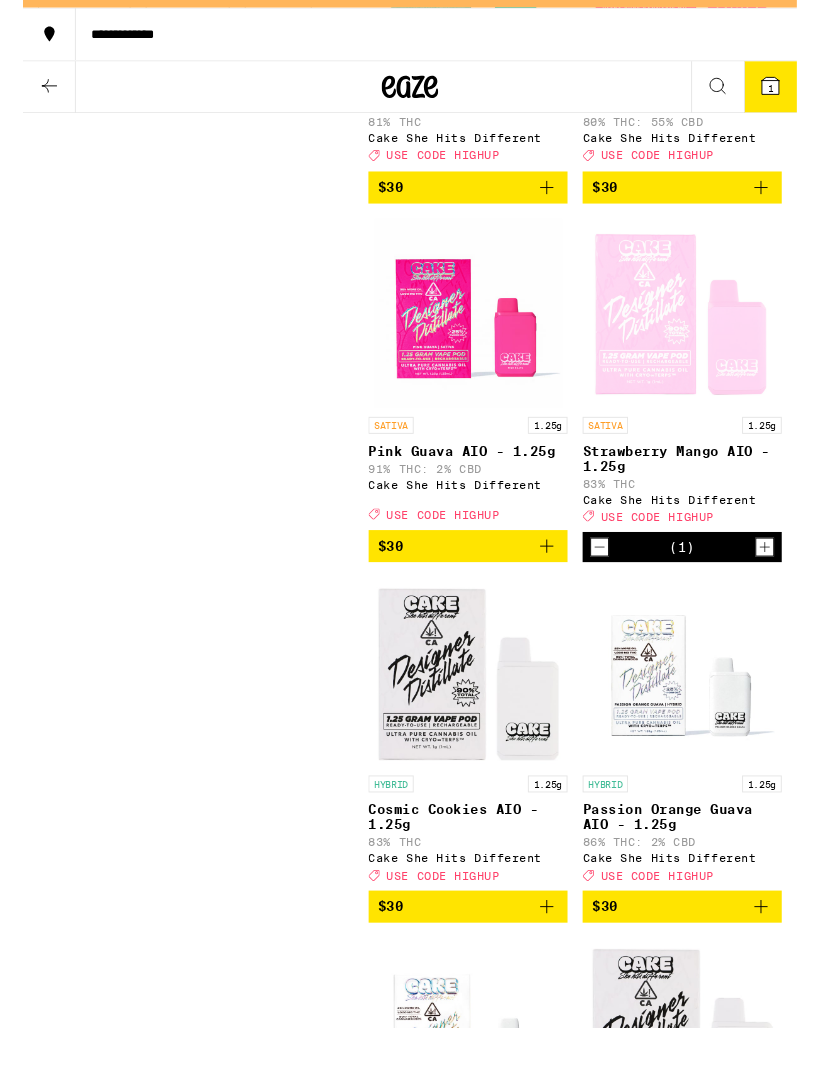 click 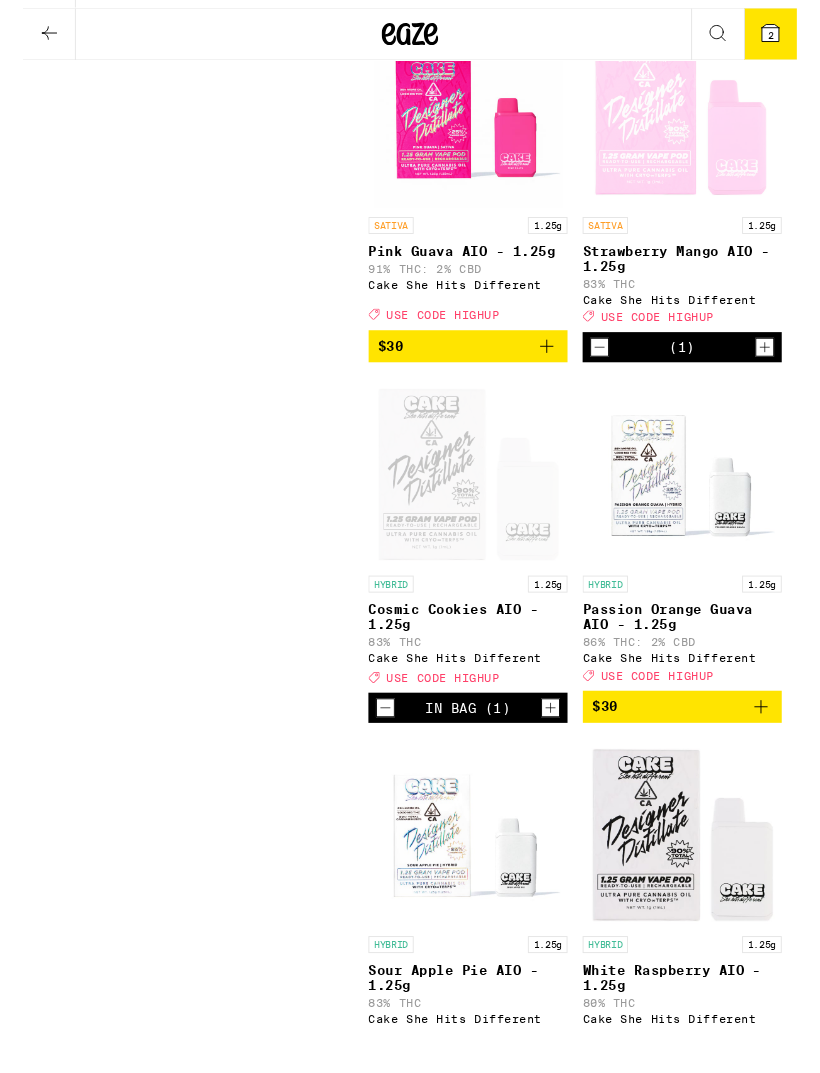 scroll, scrollTop: 1037, scrollLeft: 0, axis: vertical 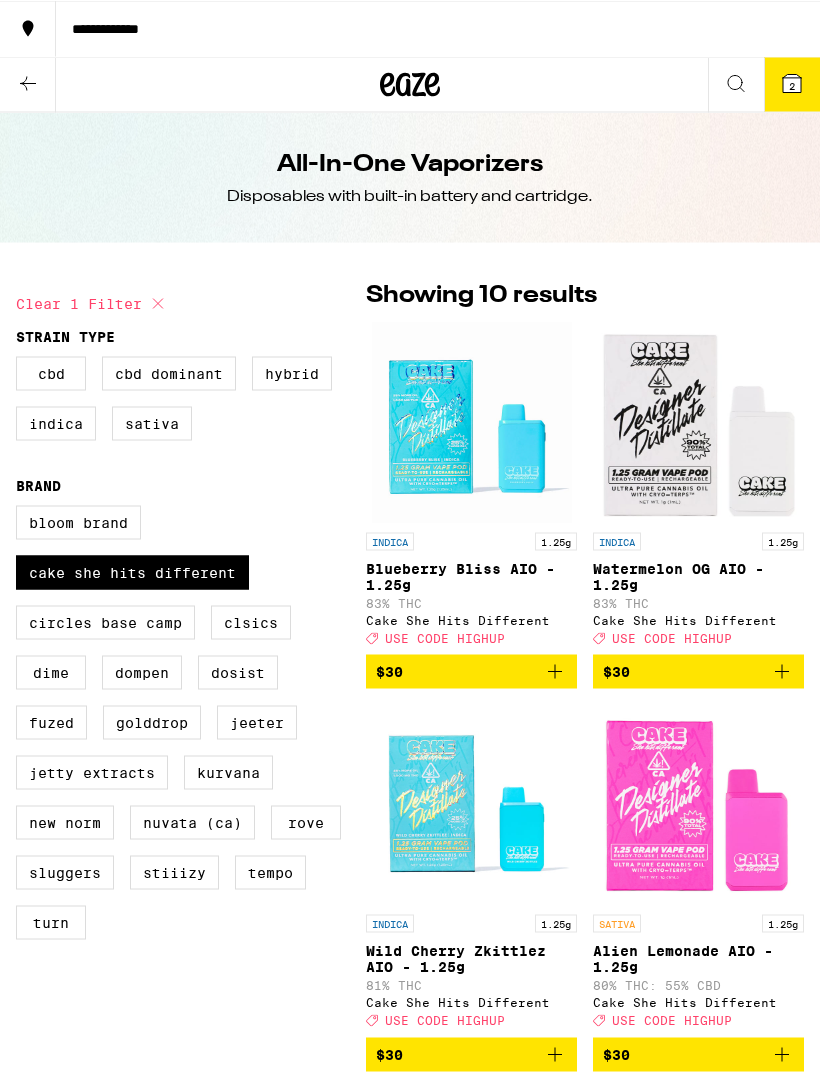 click on "2" at bounding box center [792, 85] 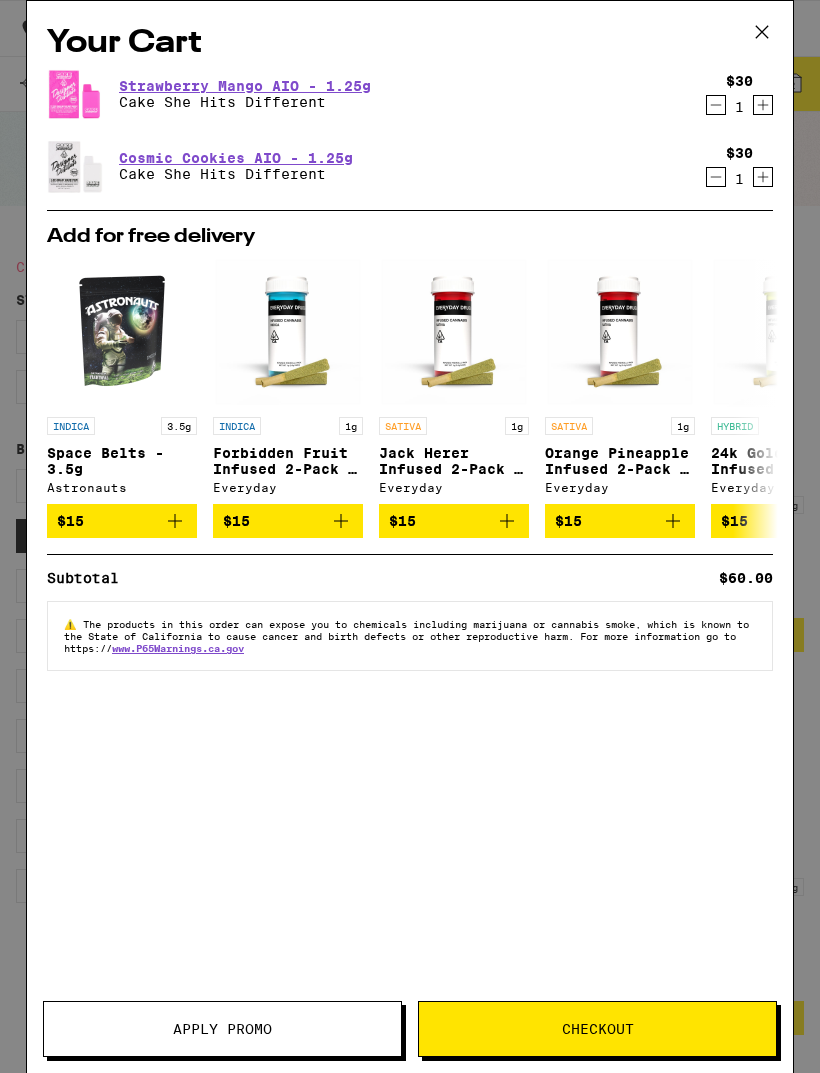 scroll, scrollTop: 0, scrollLeft: 0, axis: both 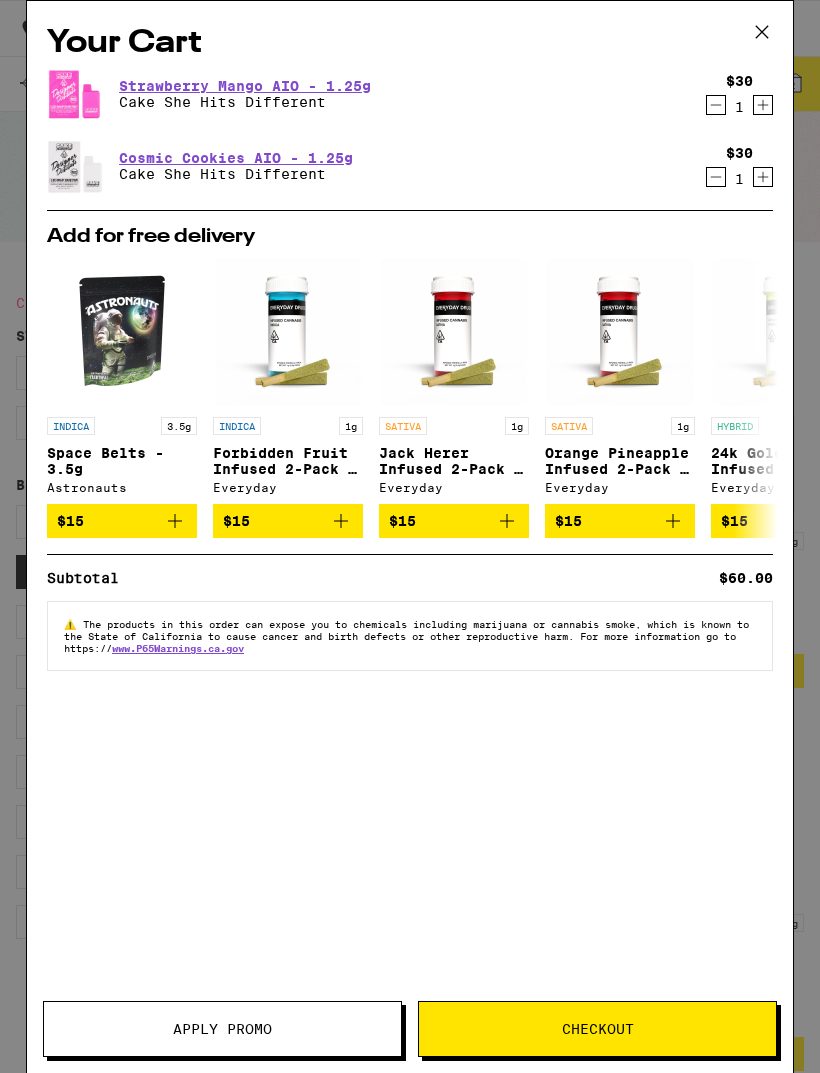 click on "Apply Promo" at bounding box center [222, 1029] 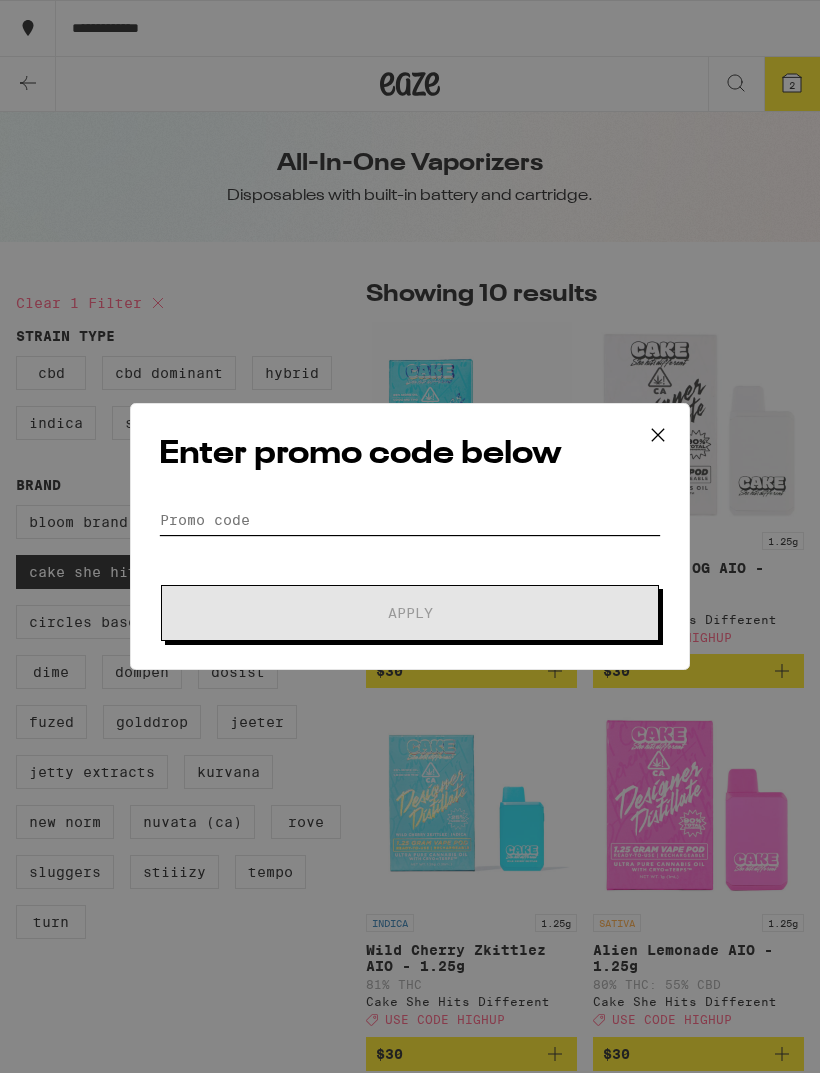 click on "Promo Code" at bounding box center (410, 520) 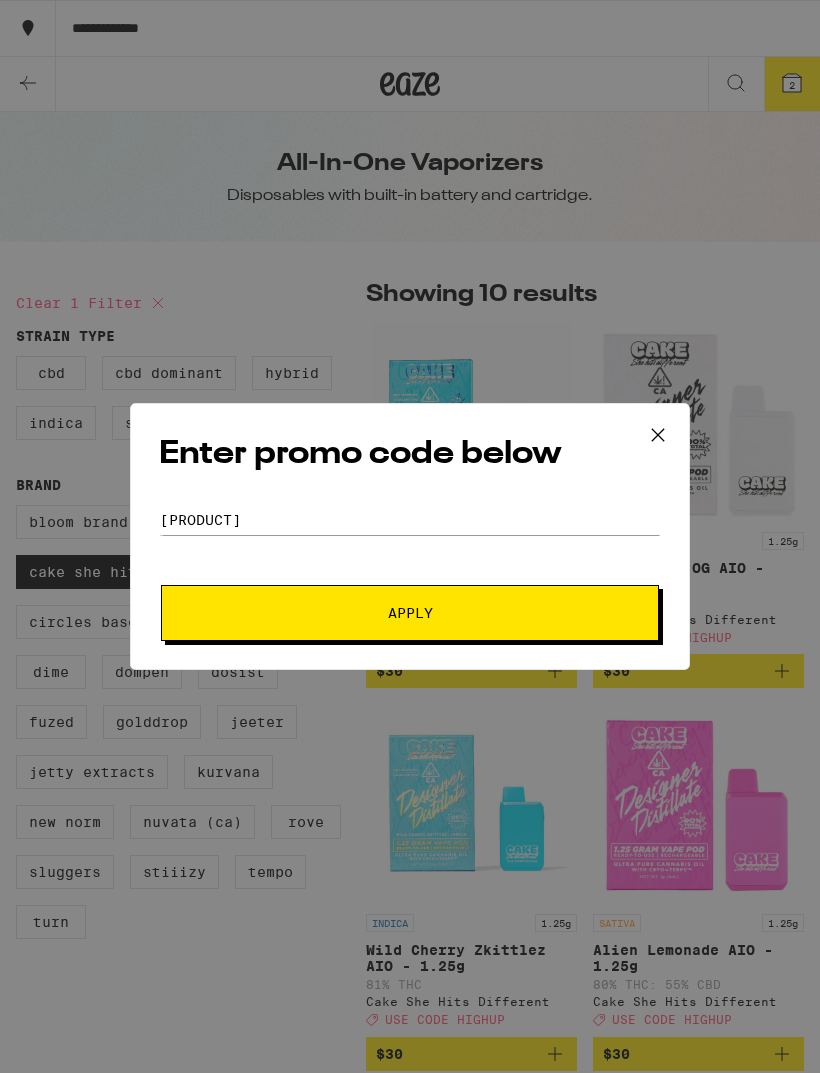 click on "Apply" at bounding box center [410, 613] 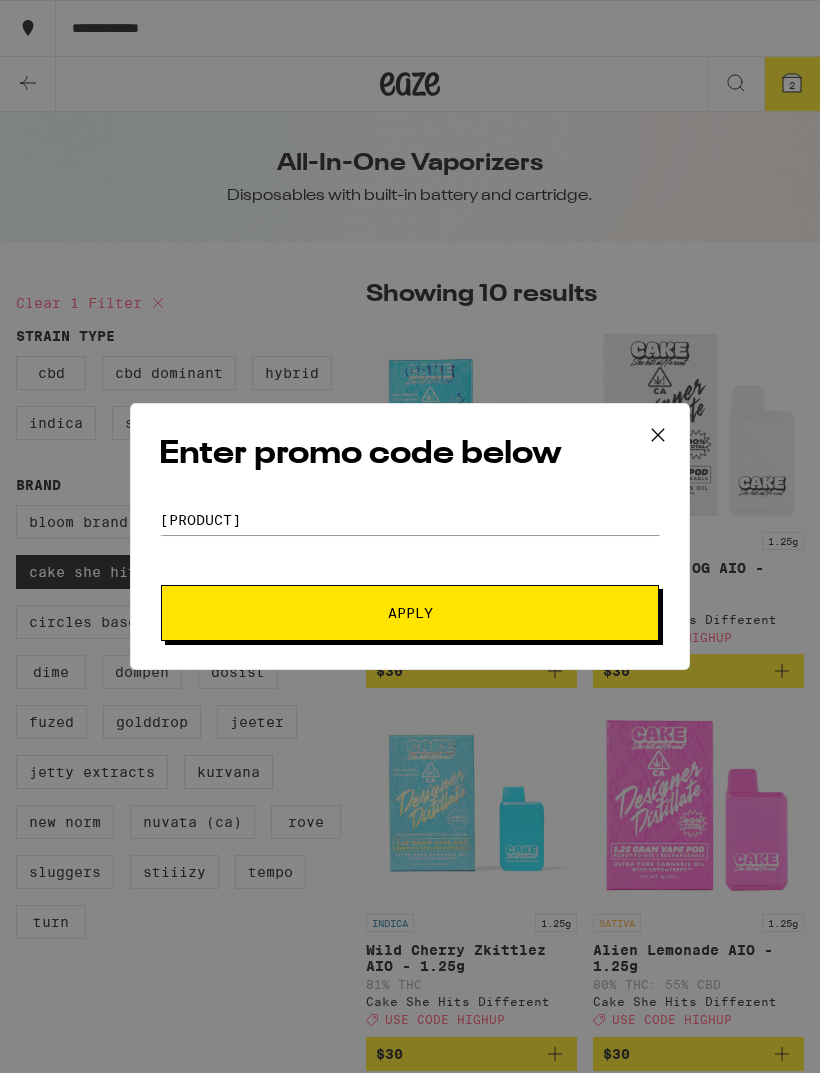 click on "Apply" at bounding box center [410, 613] 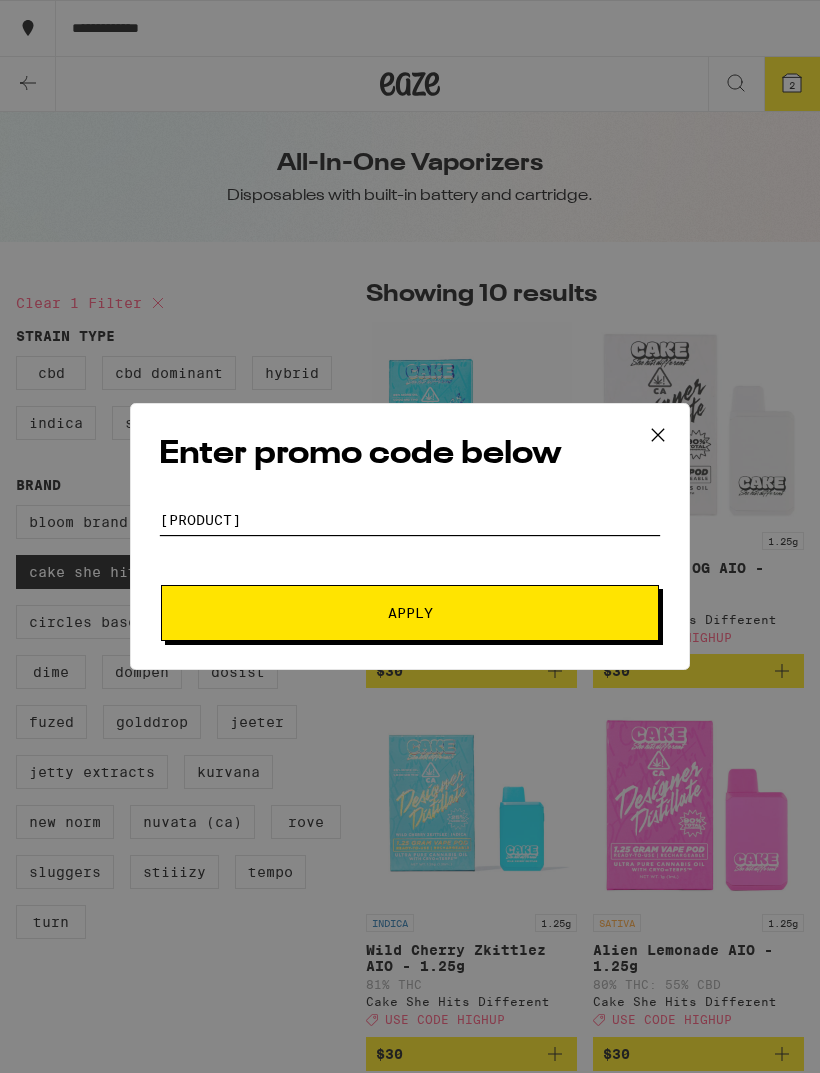 click on "[PRODUCT]" at bounding box center [410, 520] 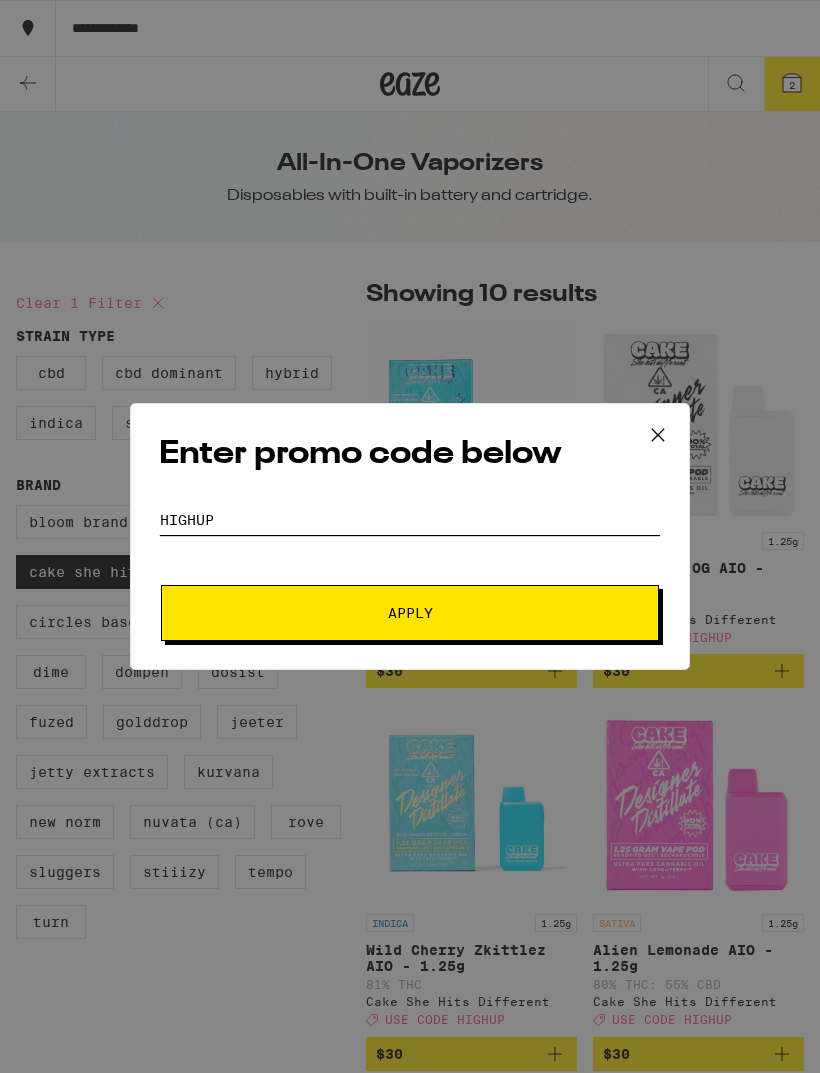 type on "Highup" 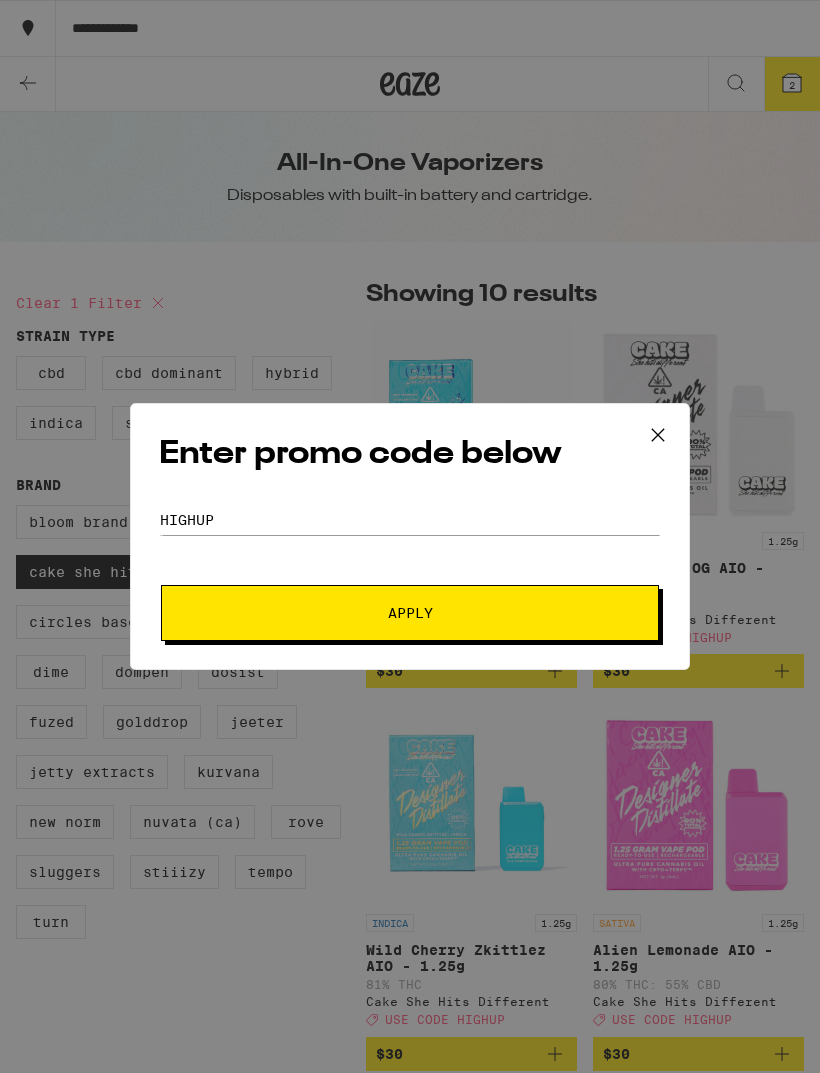 click on "Apply" at bounding box center [410, 613] 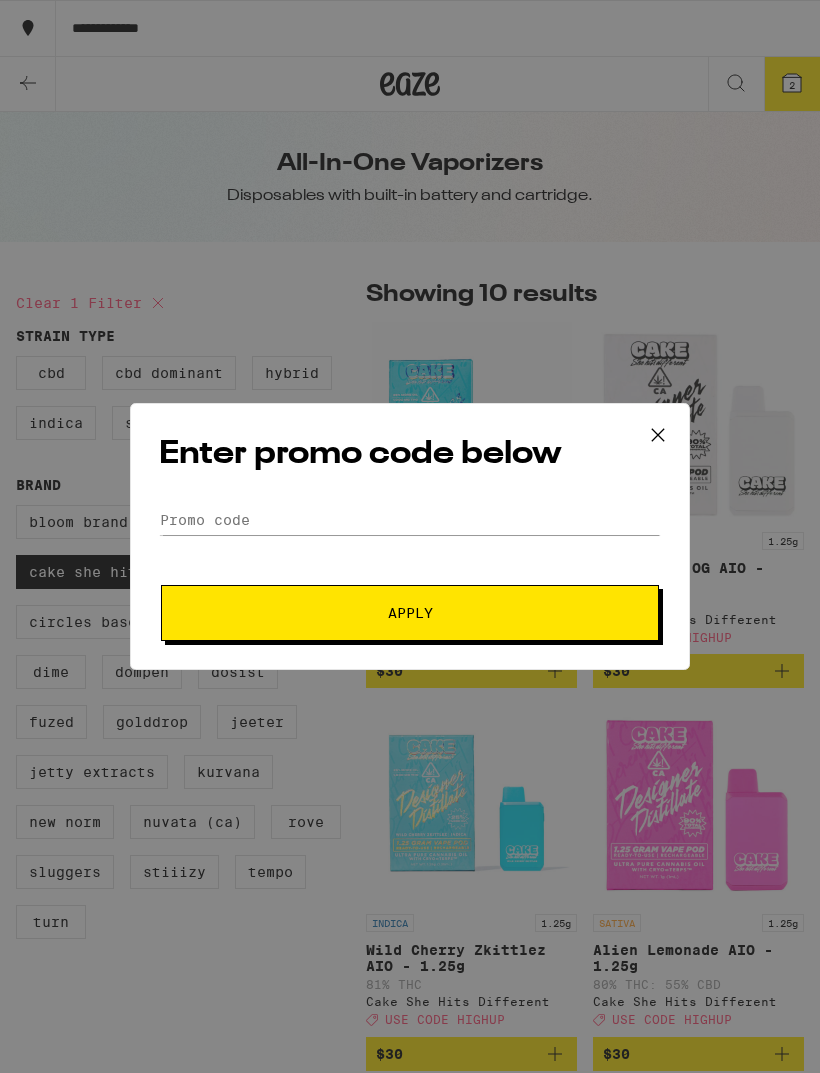 scroll, scrollTop: 2014, scrollLeft: 0, axis: vertical 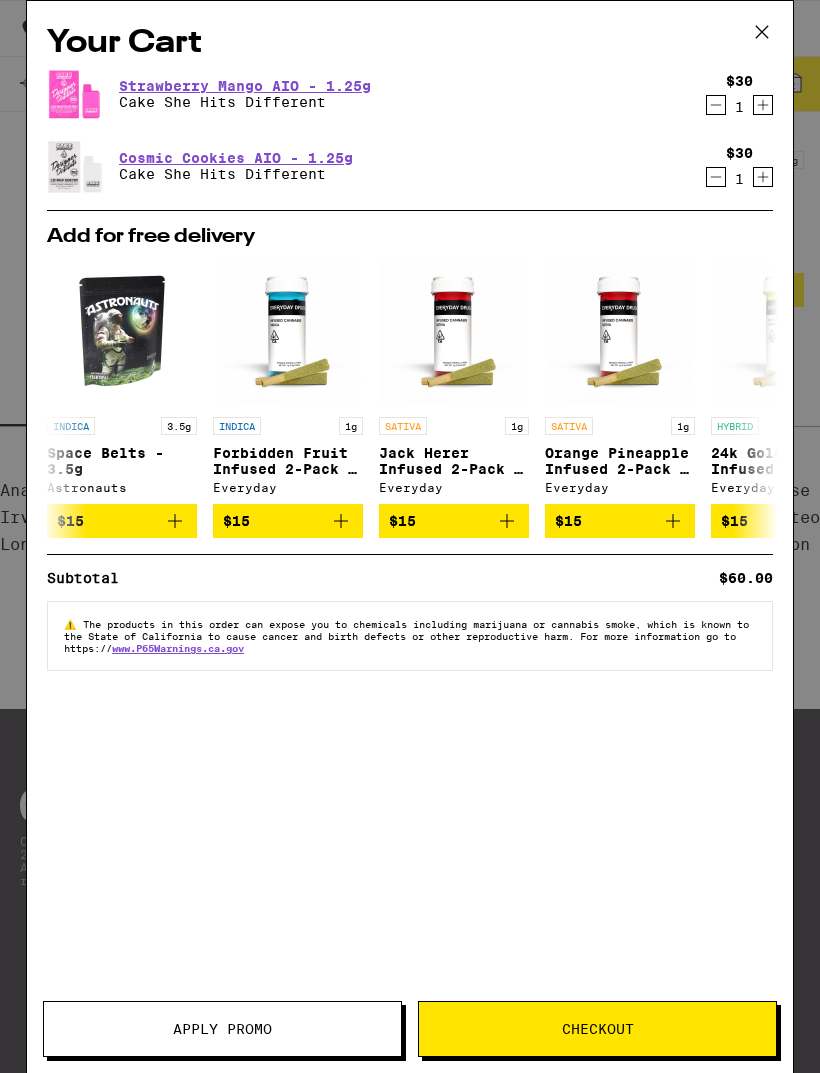 click on "Your Cart Strawberry Mango AIO - 1.25g Cake She Hits Different $30 1 Cosmic Cookies AIO - 1.25g Cake She Hits Different $30 1 Add for free delivery INDICA 3.5g Space Belts - 3.5g Astronauts $15 INDICA 1g Forbidden Fruit Infused 2-Pack - 1g Everyday $15 SATIVA 1g Jack Herer Infused 2-Pack - 1g Everyday $15 SATIVA 1g Orange Pineapple Infused 2-Pack - 1g Everyday $15 HYBRID 1g 24k Gold Punch Infused 2-Pack - 1g Everyday $15 HYBRID 1g Gelato Infused 2-Pack - 1g Everyday $15 INDICA 1g Triple Scoop - 1g Cookies $15 SATIVA 1g London Pound Cake #75 -1g Cookies $15 HYBRID 1g Gary Payton - 1g. Cookies $15 INDICA 1g Bubba's Girl - 1g CAM $15 Subtotal $60.00 ⚠️ The products in this order can expose you to chemicals including marijuana or cannabis smoke, which is known to the State of California to cause cancer and birth defects or other reproductive harm. For more information go to https://www.P65Warnings.ca.gov" at bounding box center [410, 507] 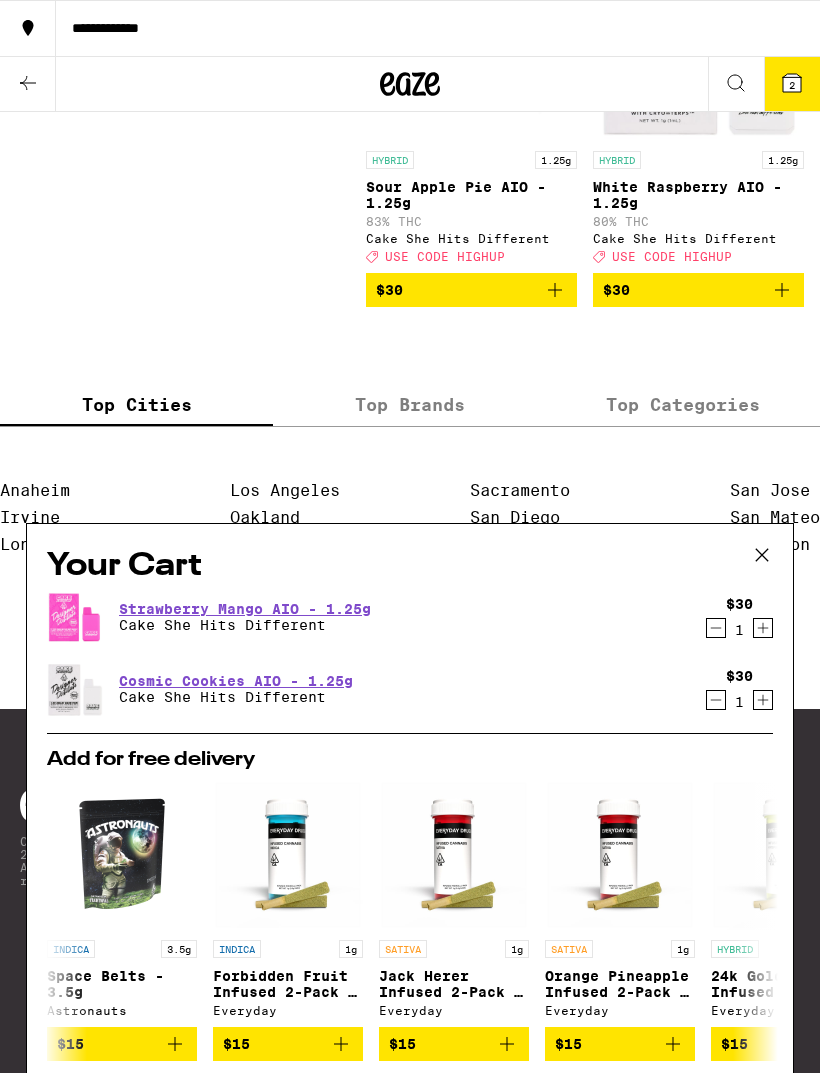 click on "Your Cart Strawberry Mango AIO - 1.25g Cake She Hits Different $30 1 Cosmic Cookies AIO - 1.25g Cake She Hits Different $30 1 Add for free delivery INDICA 3.5g Space Belts - 3.5g Astronauts $15 INDICA 1g Forbidden Fruit Infused 2-Pack - 1g Everyday $15 SATIVA 1g Jack Herer Infused 2-Pack - 1g Everyday $15 SATIVA 1g Orange Pineapple Infused 2-Pack - 1g Everyday $15 HYBRID 1g 24k Gold Punch Infused 2-Pack - 1g Everyday $15 HYBRID 1g Gelato Infused 2-Pack - 1g Everyday $15 INDICA 1g Triple Scoop - 1g Cookies $15 SATIVA 1g London Pound Cake #75 -1g Cookies $15 HYBRID 1g Gary Payton - 1g. Cookies $15 INDICA 1g Bubba's Girl - 1g CAM $15 Subtotal $60.00 ⚠️ The products in this order can expose you to chemicals including marijuana or cannabis smoke, which is known to the State of California to cause cancer and birth defects or other reproductive harm. For more information go to https://www.P65Warnings.ca.gov" at bounding box center [410, 1030] 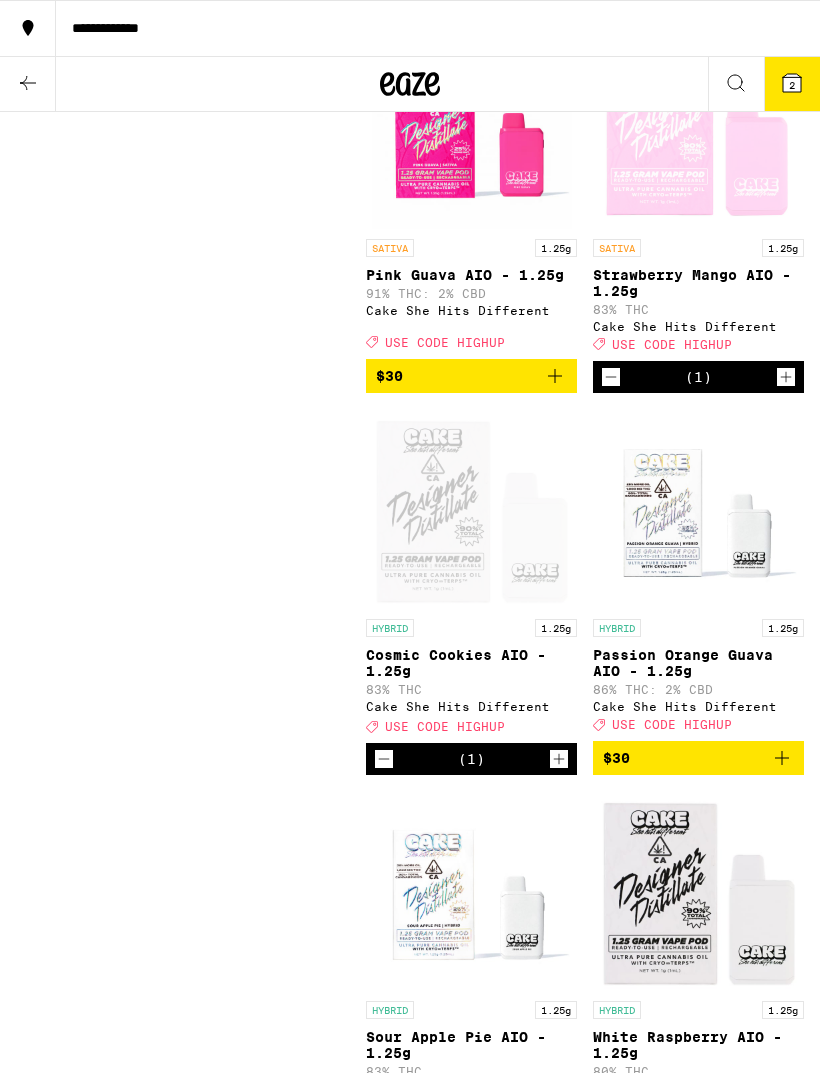 scroll, scrollTop: 1032, scrollLeft: 0, axis: vertical 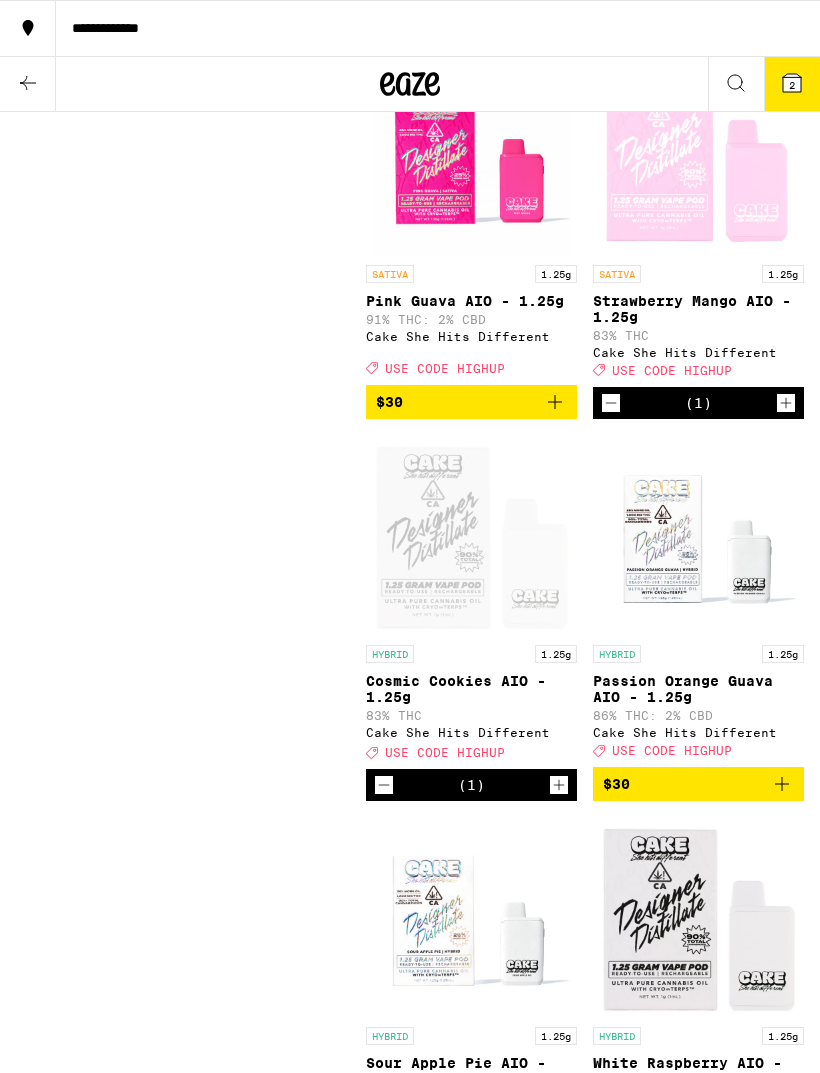 click 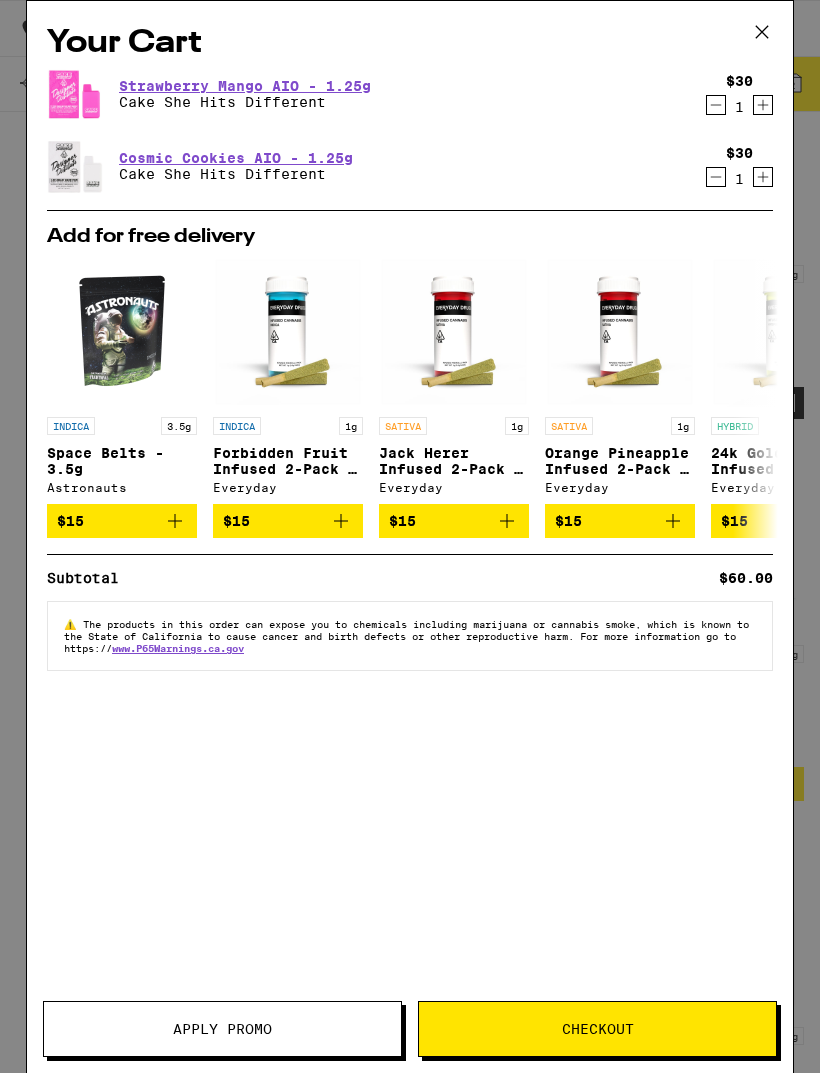 click on "Apply Promo" at bounding box center (222, 1029) 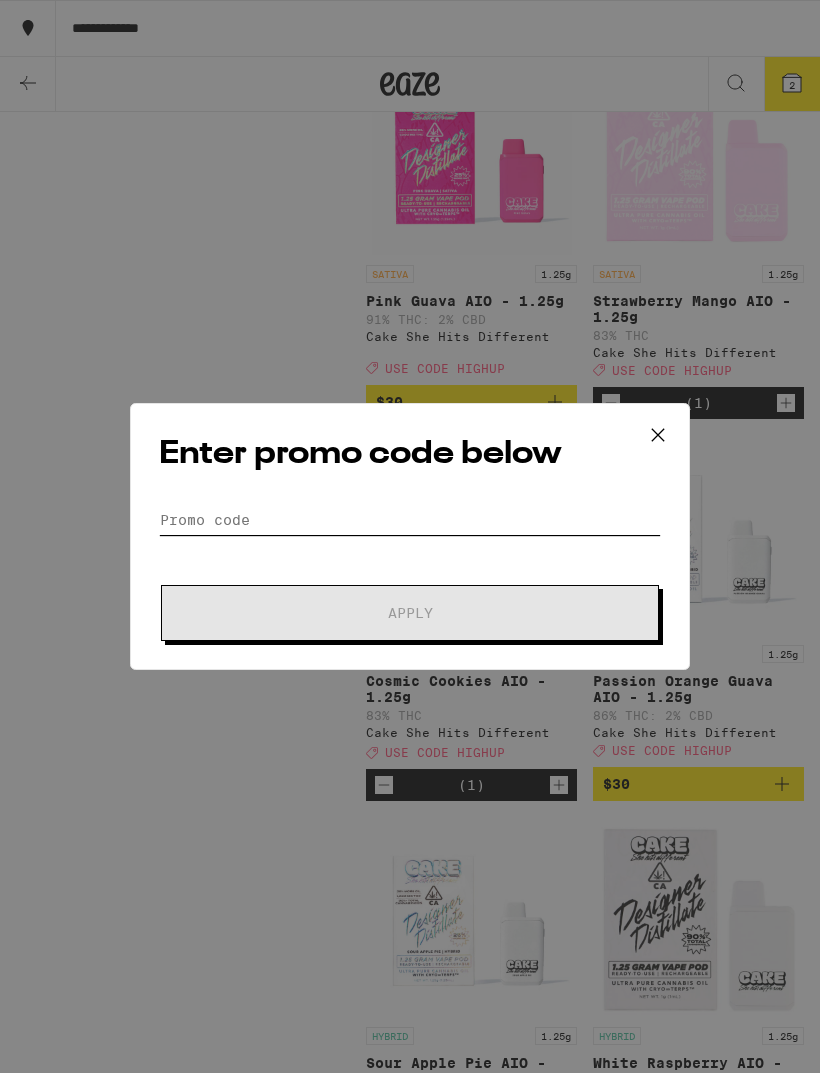 click on "Promo Code" at bounding box center [410, 520] 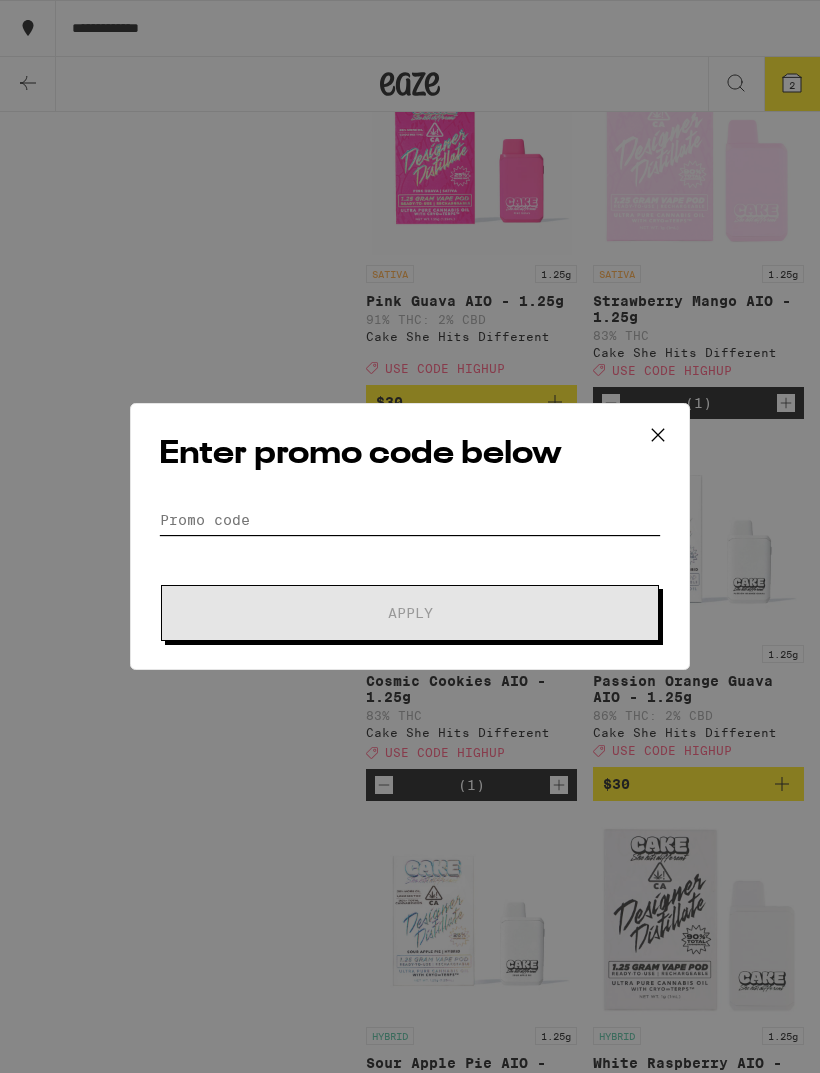 click on "Promo Code" at bounding box center [410, 520] 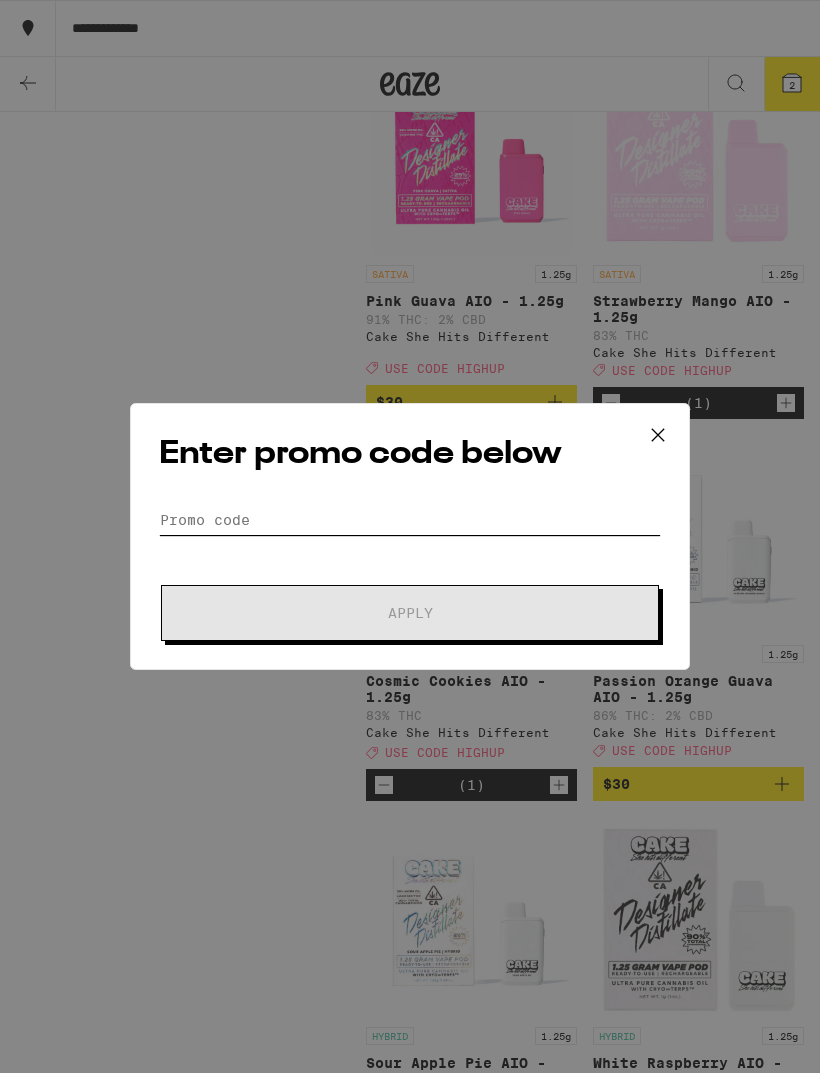 click on "Promo Code" at bounding box center (410, 520) 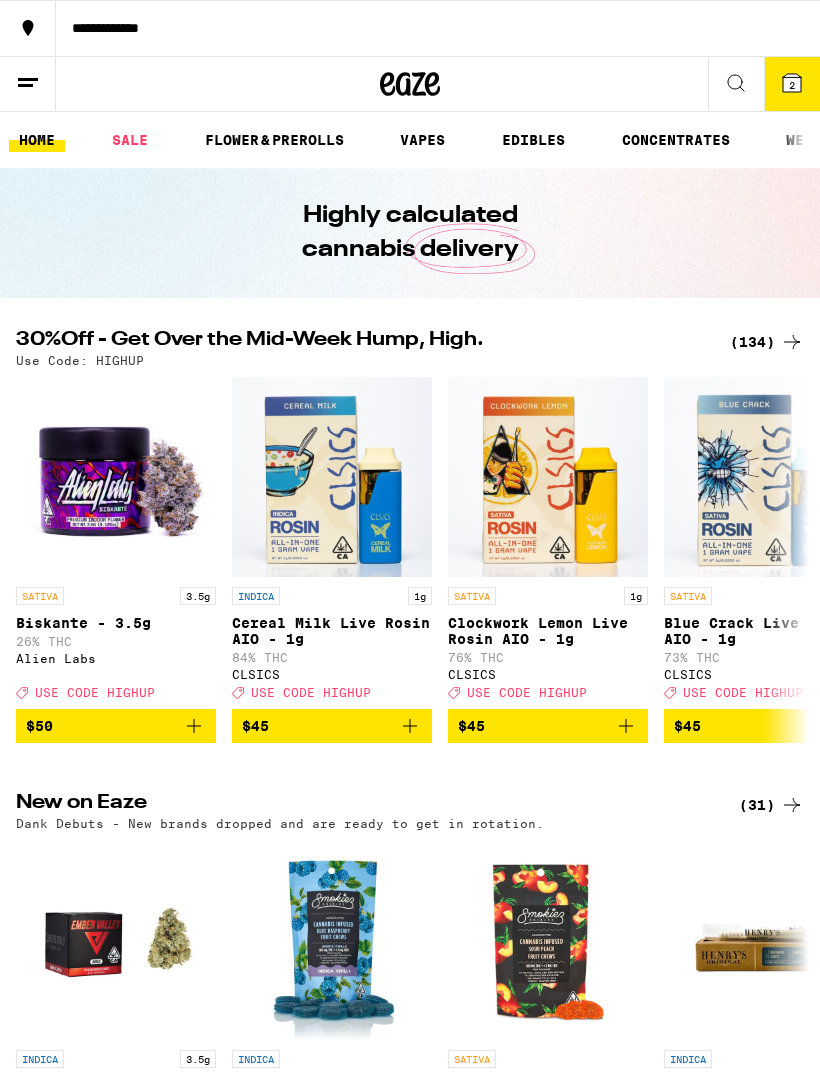 scroll, scrollTop: 0, scrollLeft: 0, axis: both 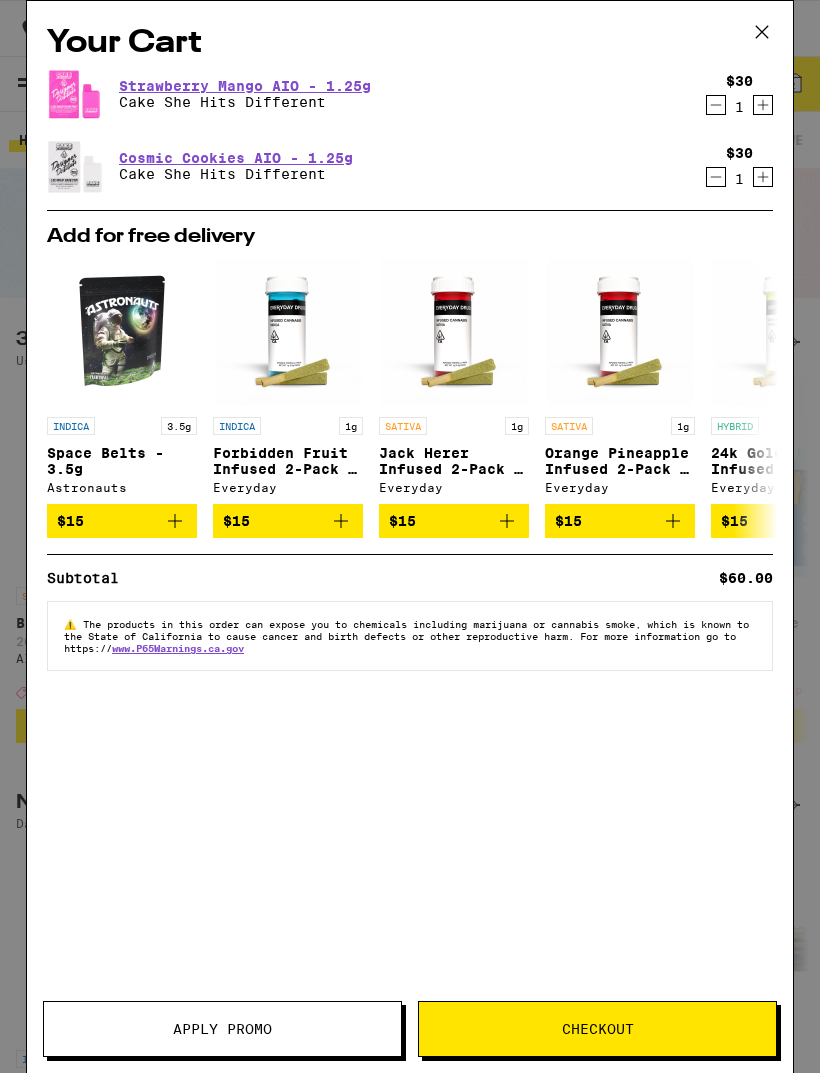 click on "Apply Promo" at bounding box center [222, 1029] 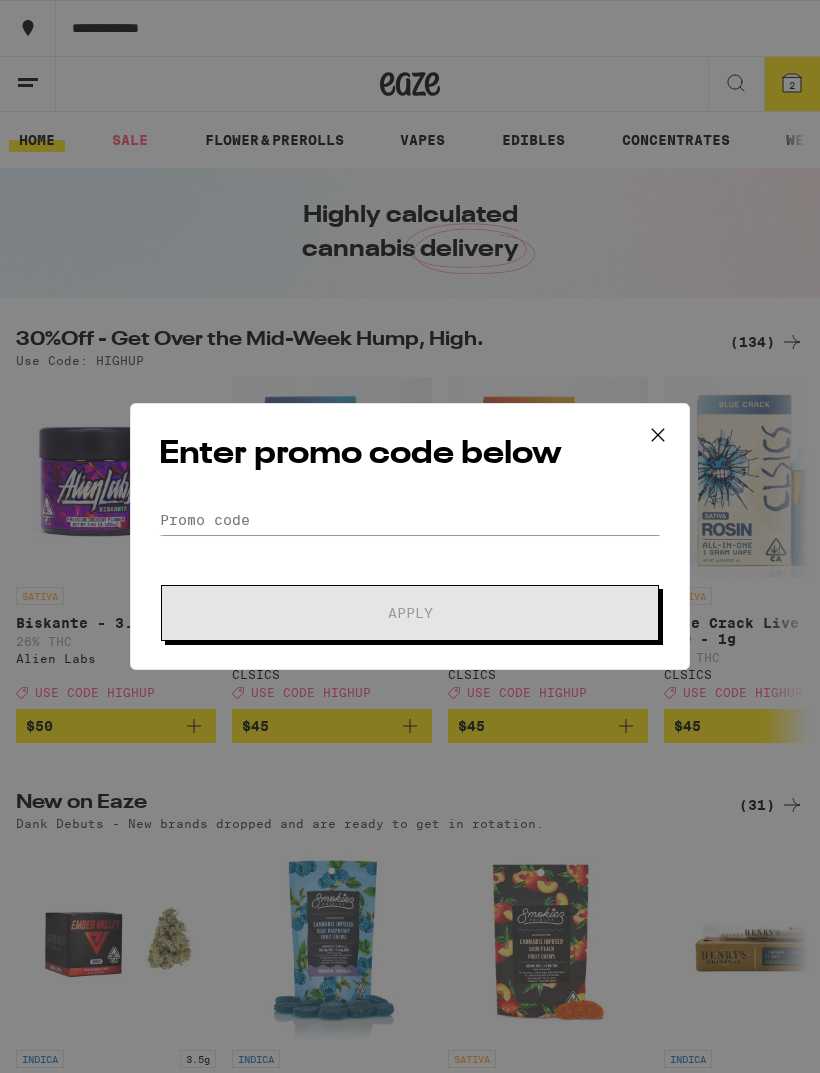scroll, scrollTop: 0, scrollLeft: 0, axis: both 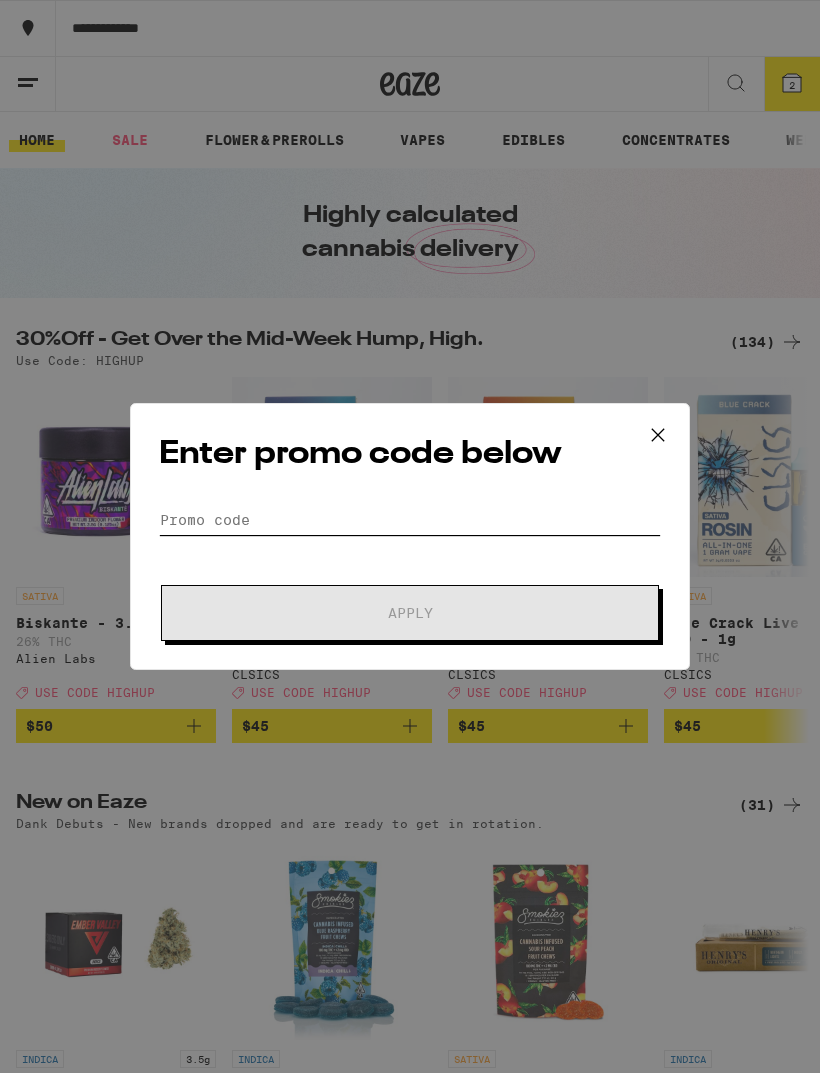 click on "Promo Code" at bounding box center [410, 520] 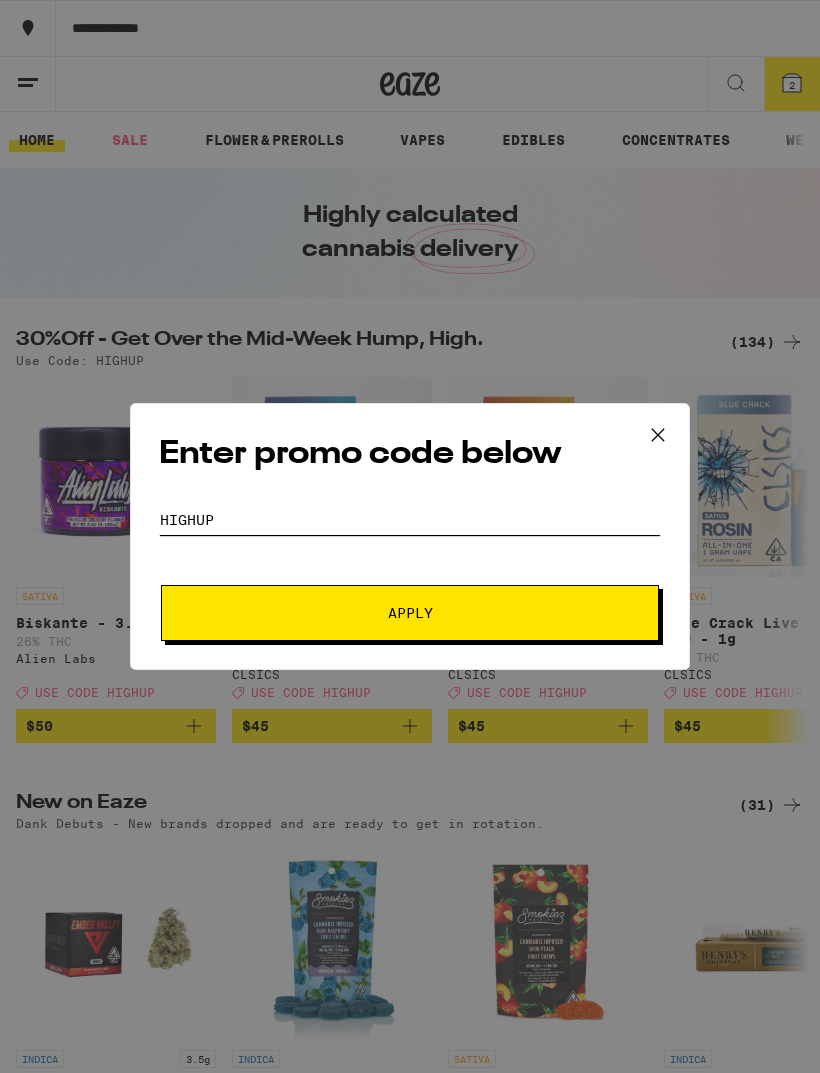 type on "HIGHUP" 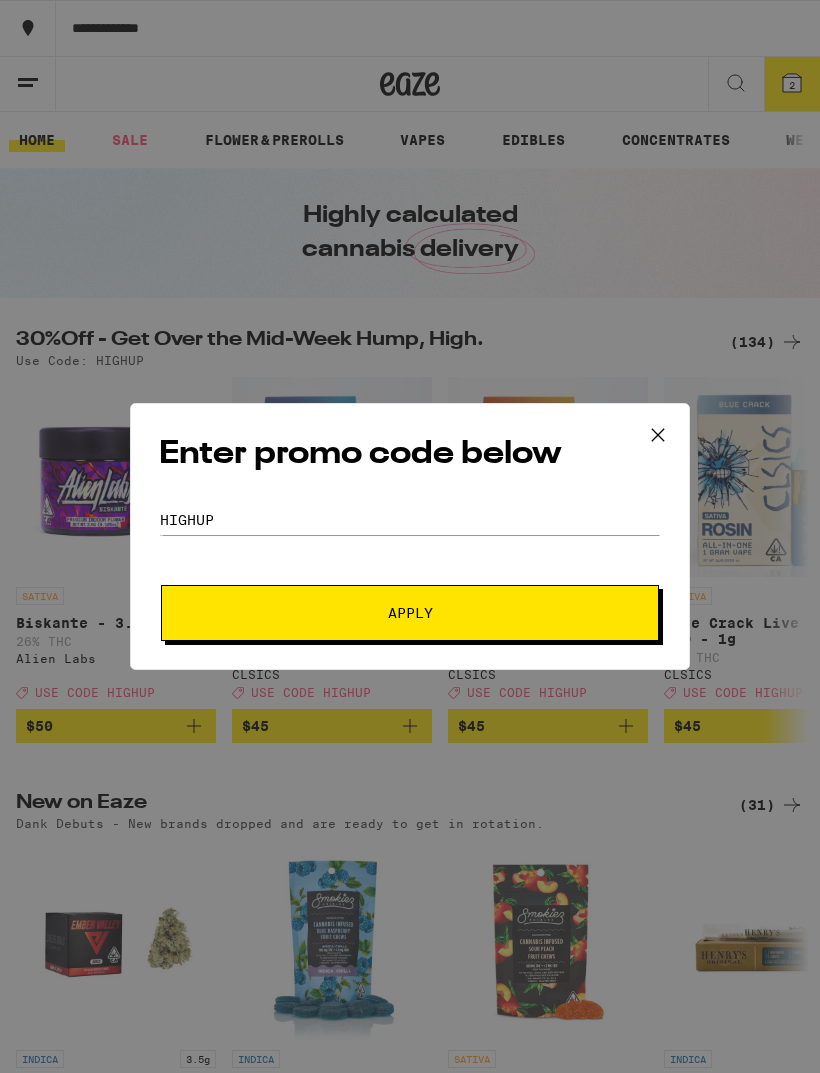 click on "Apply" at bounding box center (410, 613) 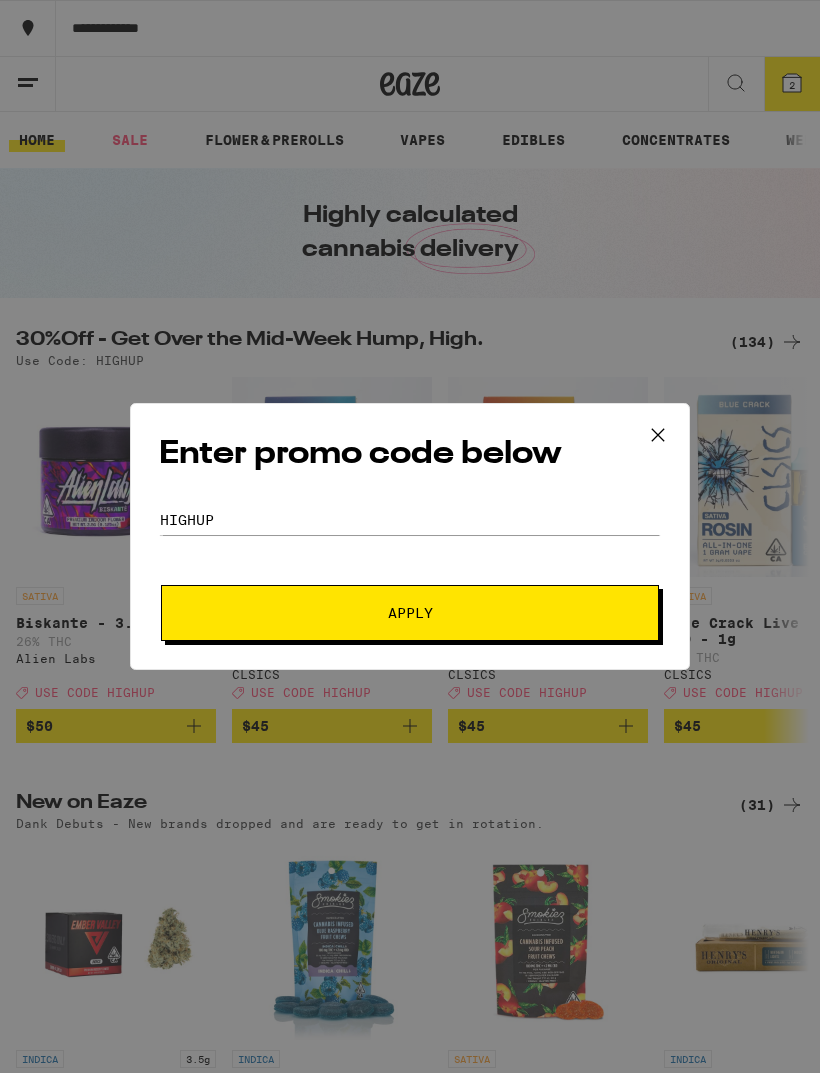 click on "Apply" at bounding box center [410, 613] 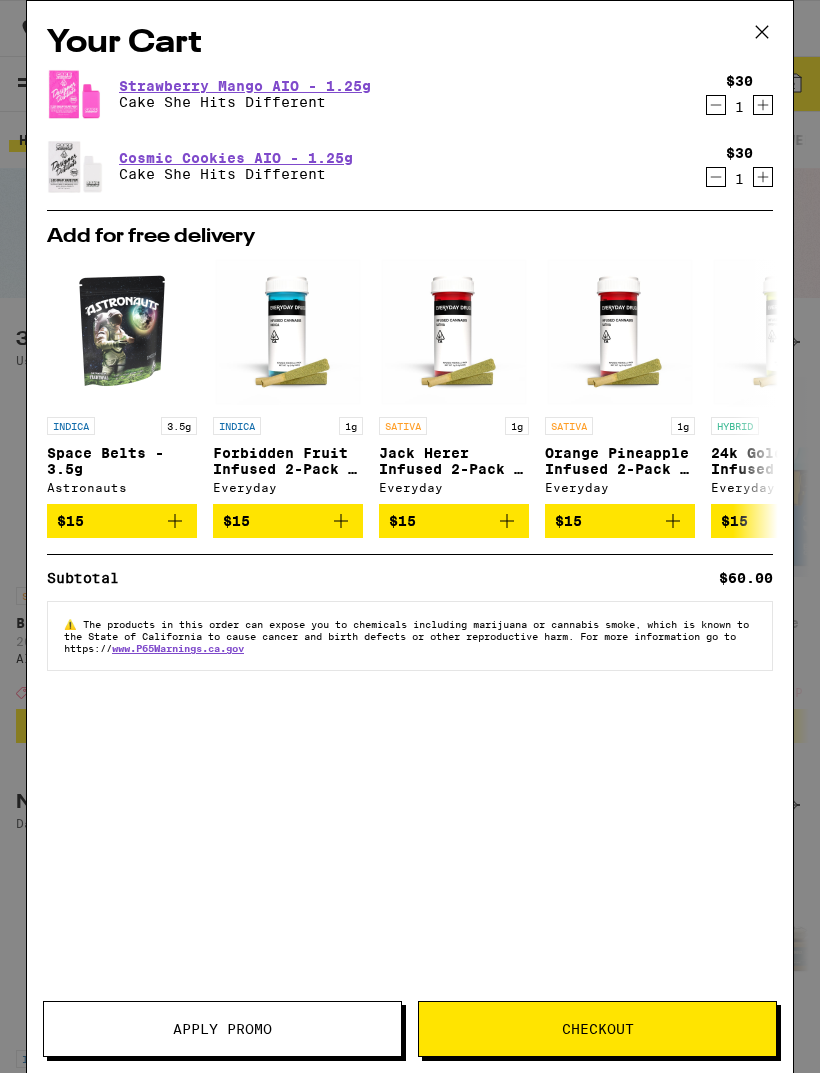 click on "Your Cart Strawberry Mango AIO - 1.25g Cake She Hits Different $30 1 Cosmic Cookies AIO - 1.25g Cake She Hits Different $30 1 Add for free delivery INDICA 3.5g Space Belts - 3.5g Astronauts $15 INDICA 1g Forbidden Fruit Infused 2-Pack - 1g Everyday $15 SATIVA 1g Jack Herer Infused 2-Pack - 1g Everyday $15 SATIVA 1g Orange Pineapple Infused 2-Pack - 1g Everyday $15 HYBRID 1g 24k Gold Punch Infused 2-Pack - 1g Everyday $15 HYBRID 1g Gelato Infused 2-Pack - 1g Everyday $15 INDICA 1g Triple Scoop - 1g Cookies $15 SATIVA 1g London Pound Cake #75 -1g Cookies $15 HYBRID 1g Gary Payton - 1g. Cookies $15 INDICA 1g Bubba's Girl - 1g CAM $15 Subtotal $60.00 ⚠️ The products in this order can expose you to chemicals including marijuana or cannabis smoke, which is known to the State of California to cause cancer and birth defects or other reproductive harm. For more information go to https://www.P65Warnings.ca.gov" at bounding box center [410, 507] 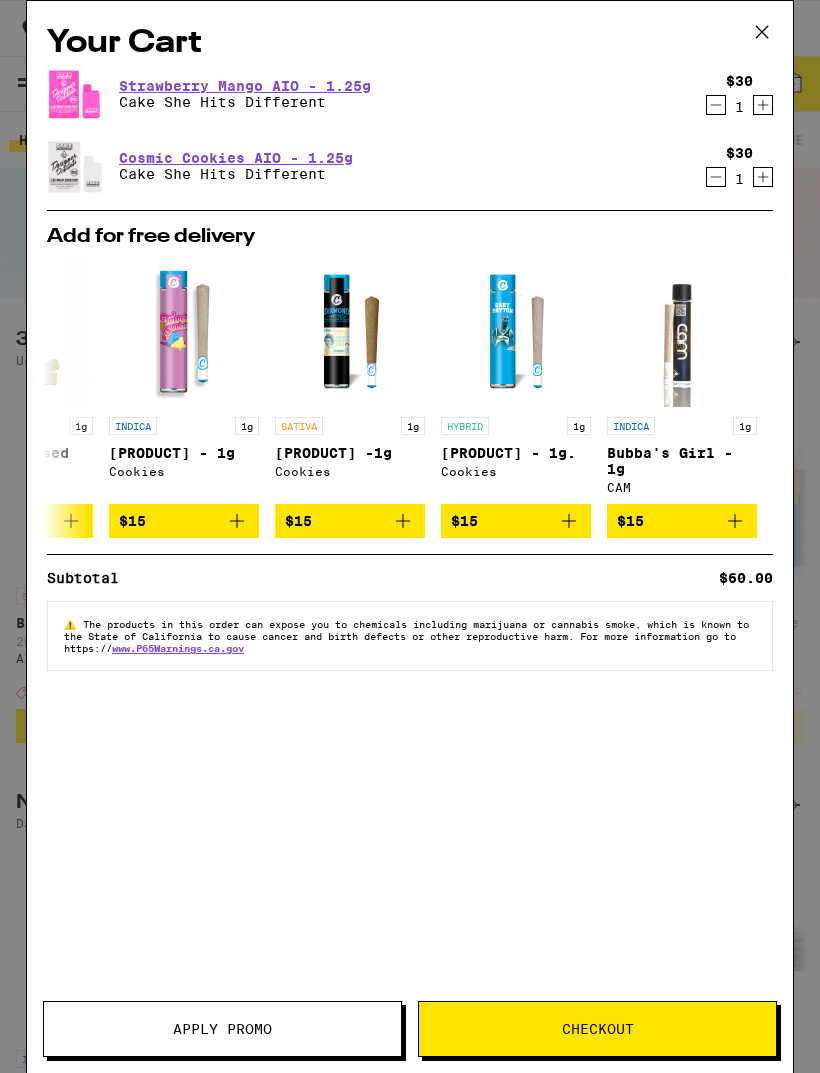 scroll, scrollTop: 0, scrollLeft: 934, axis: horizontal 